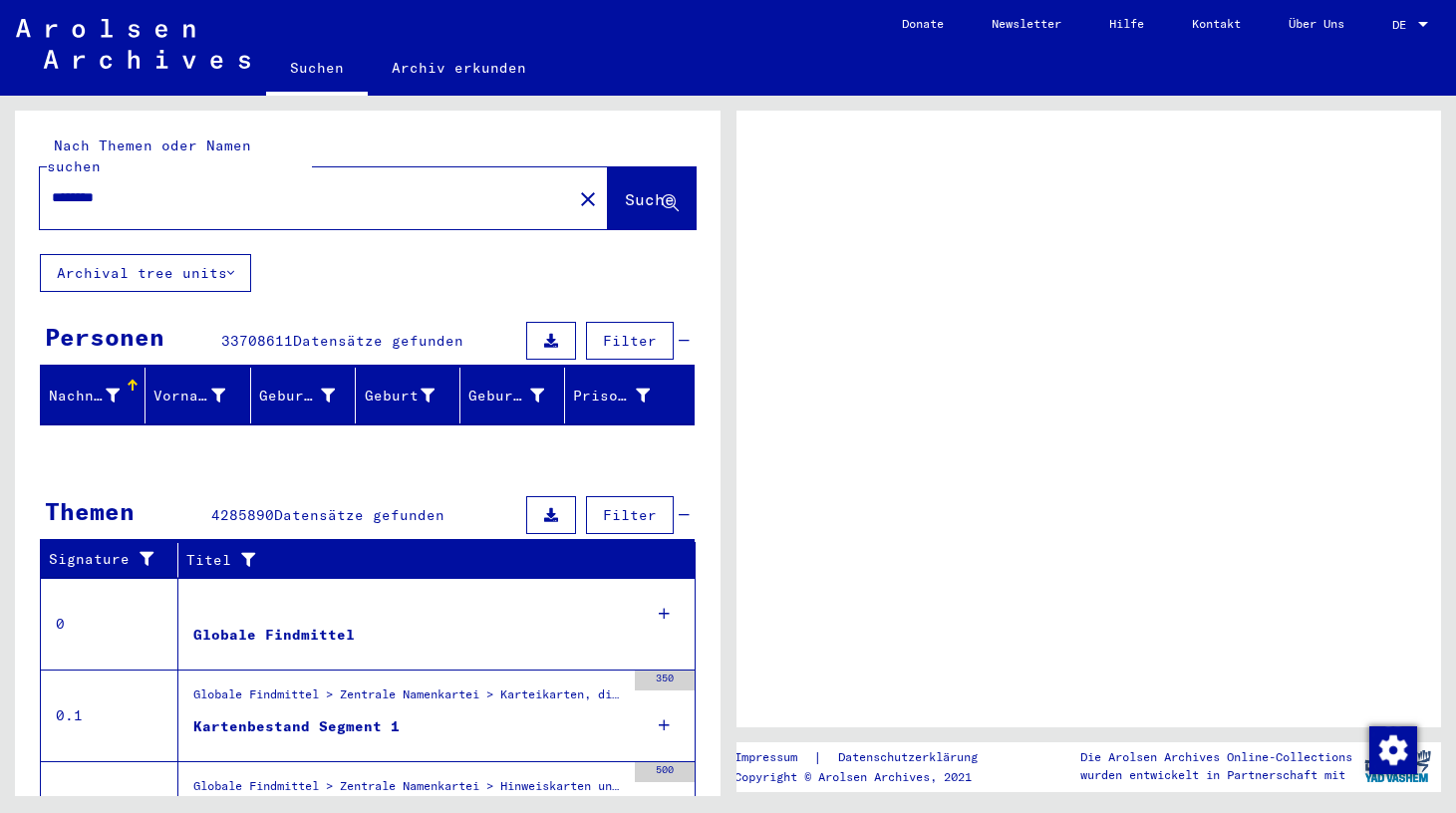 scroll, scrollTop: 0, scrollLeft: 0, axis: both 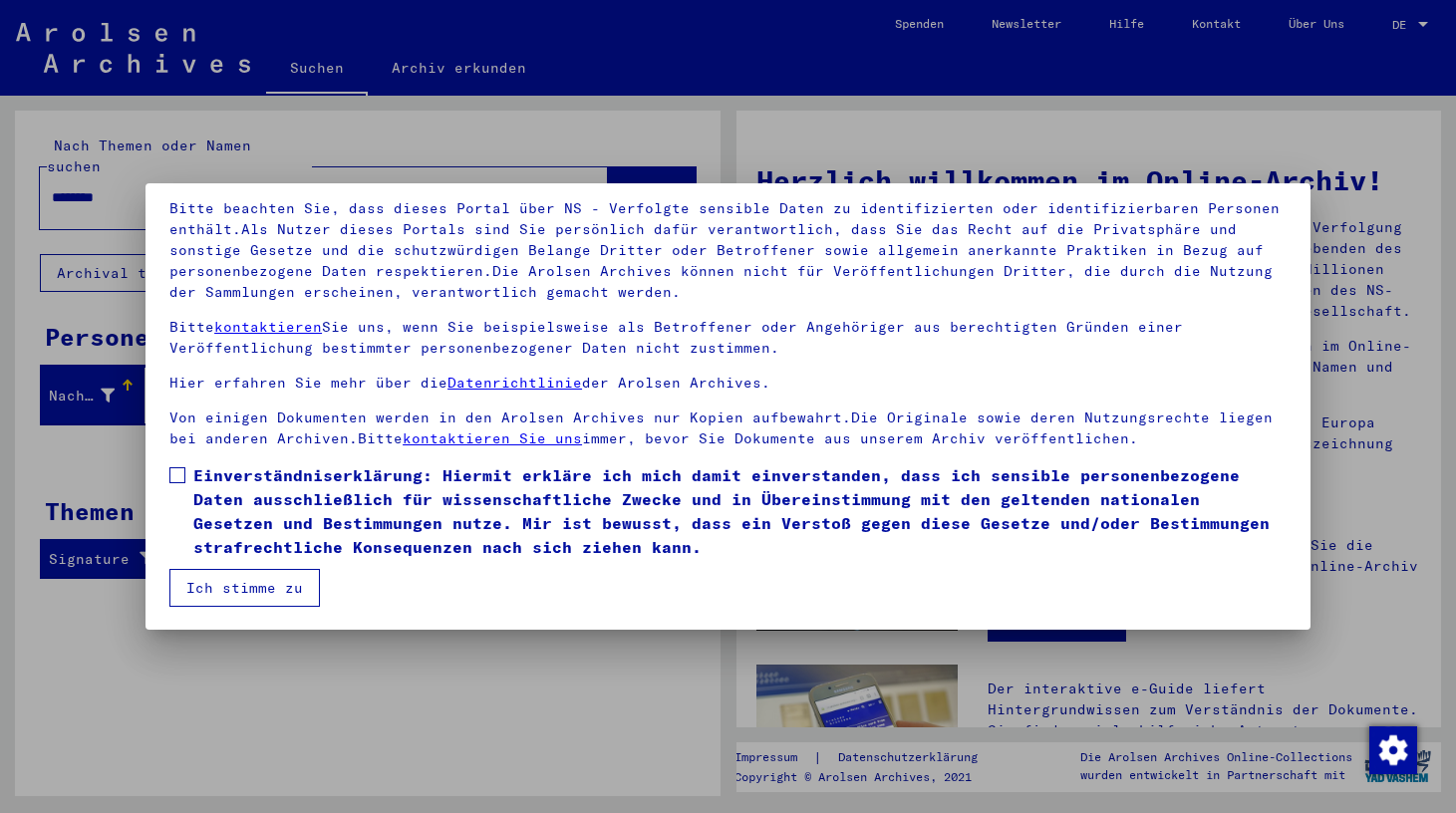 click at bounding box center [177, 475] 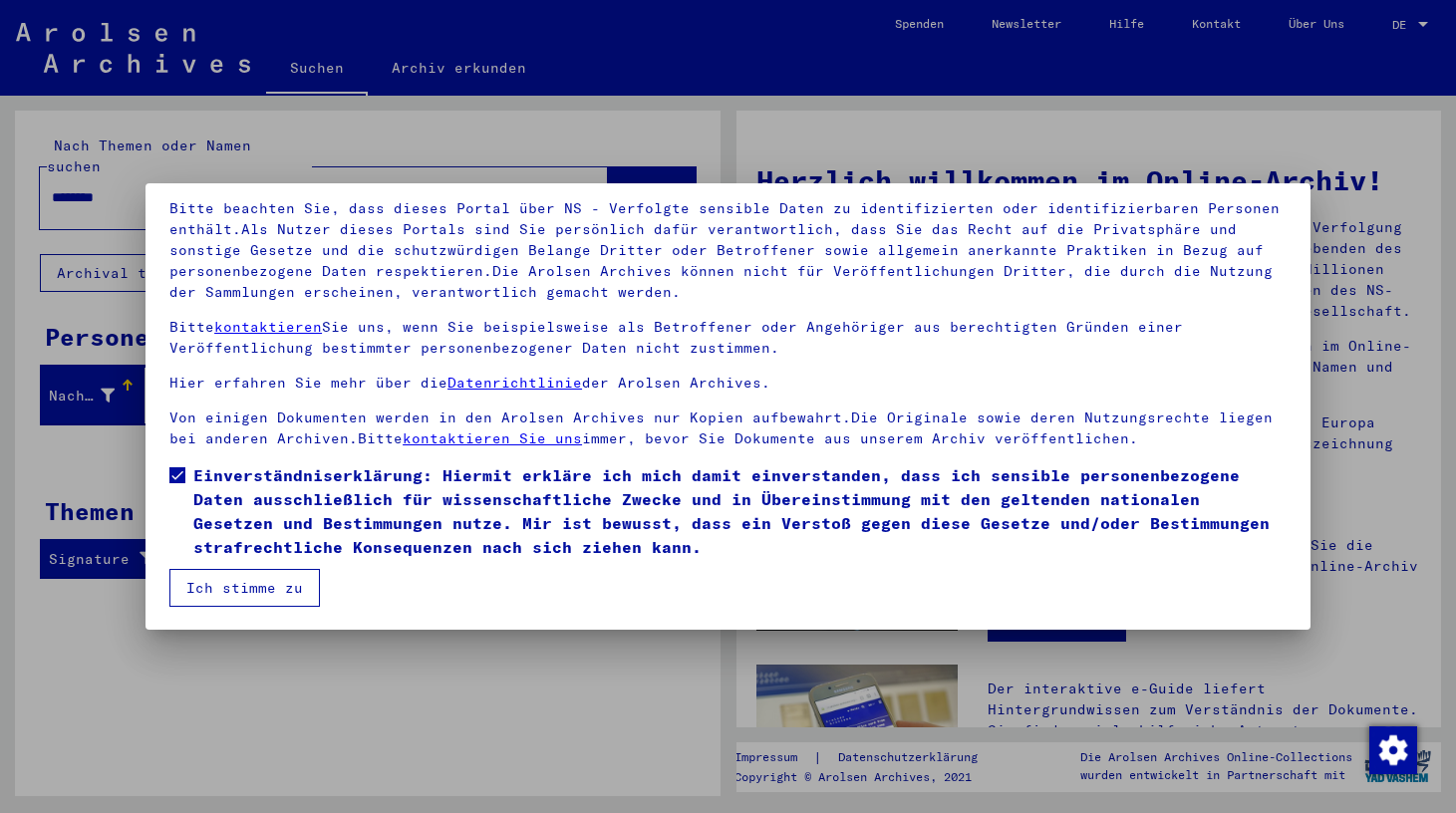 click on "Ich stimme zu" at bounding box center (244, 588) 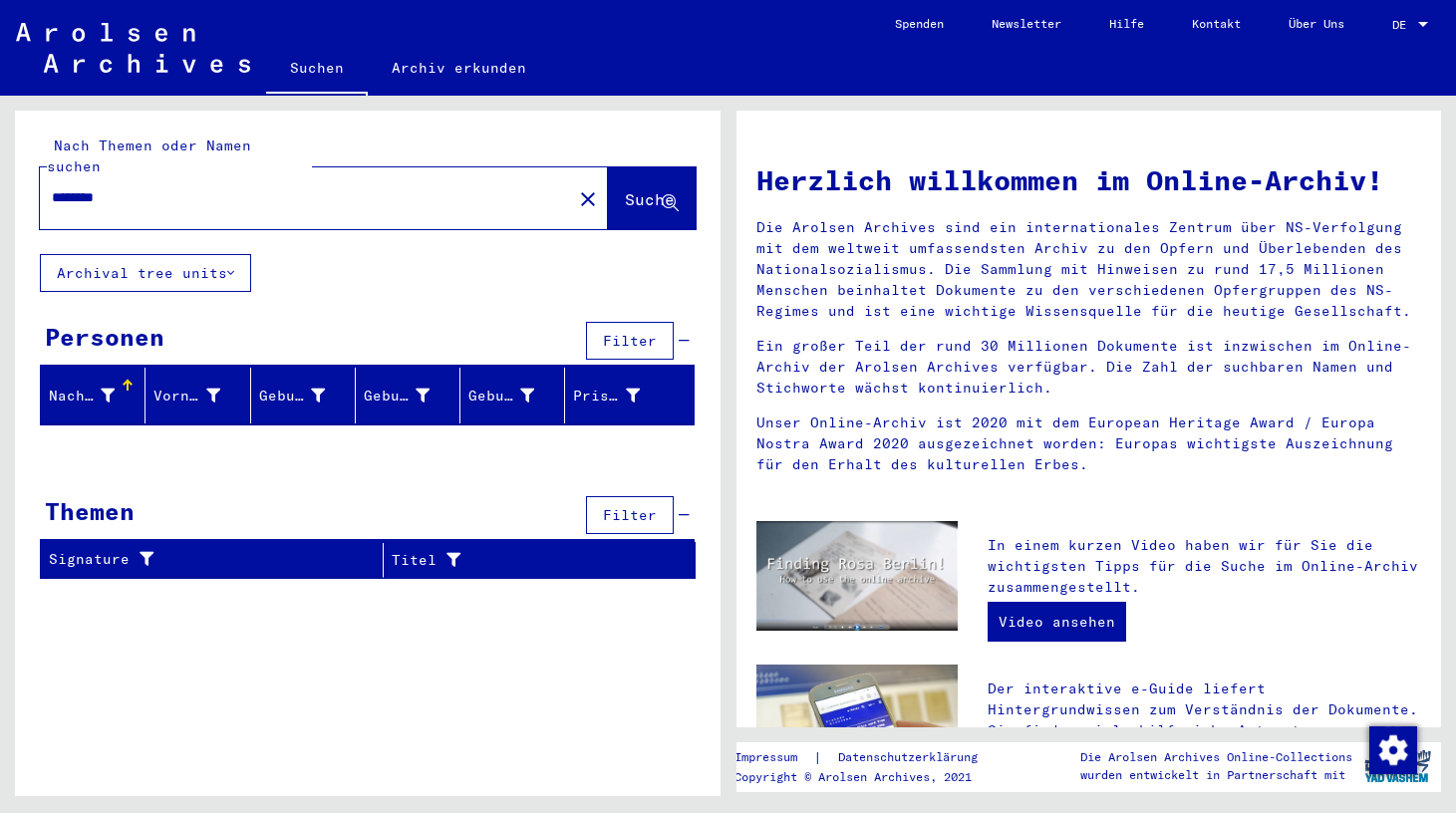 click on "********" at bounding box center [300, 197] 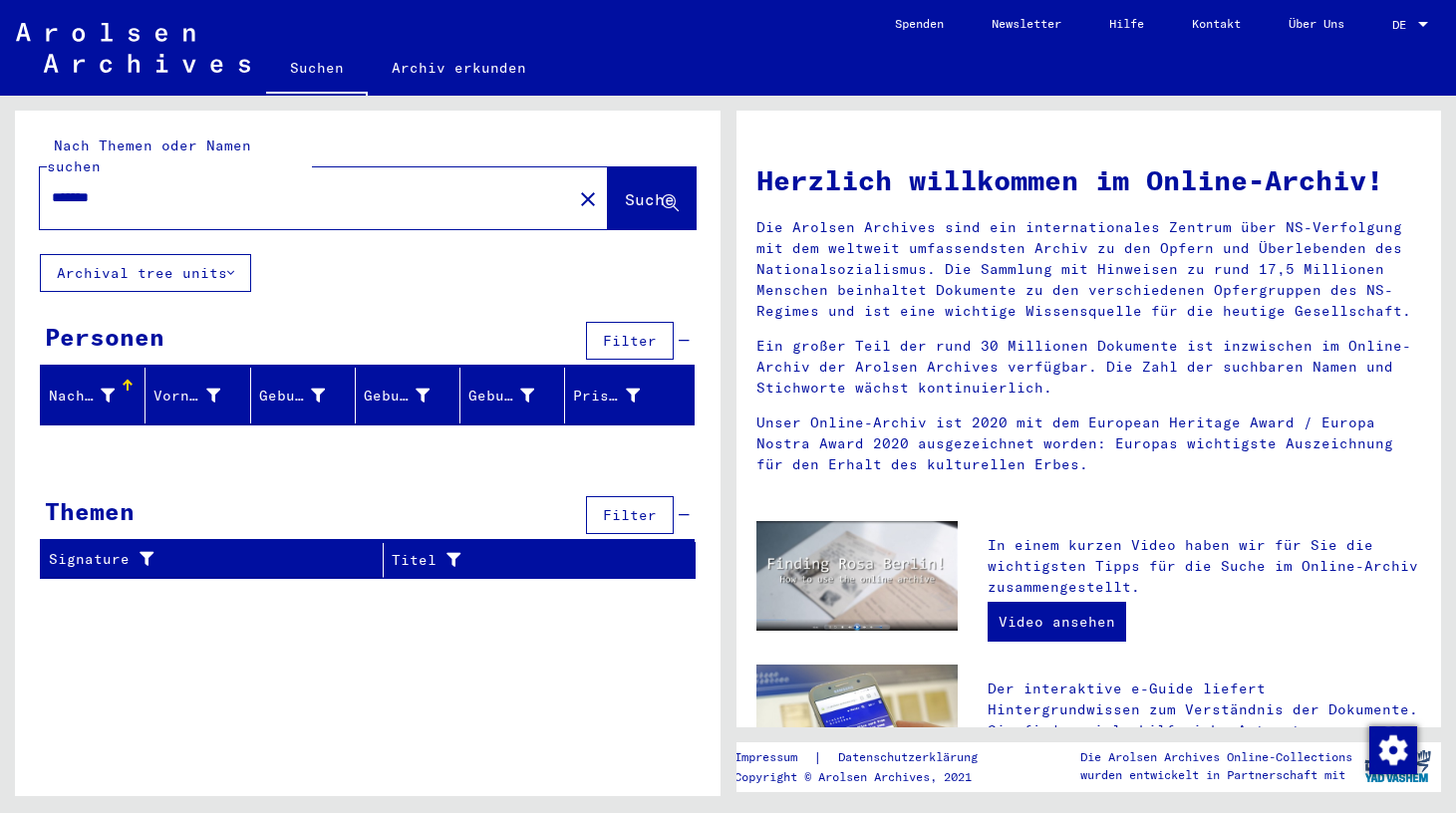 type on "*******" 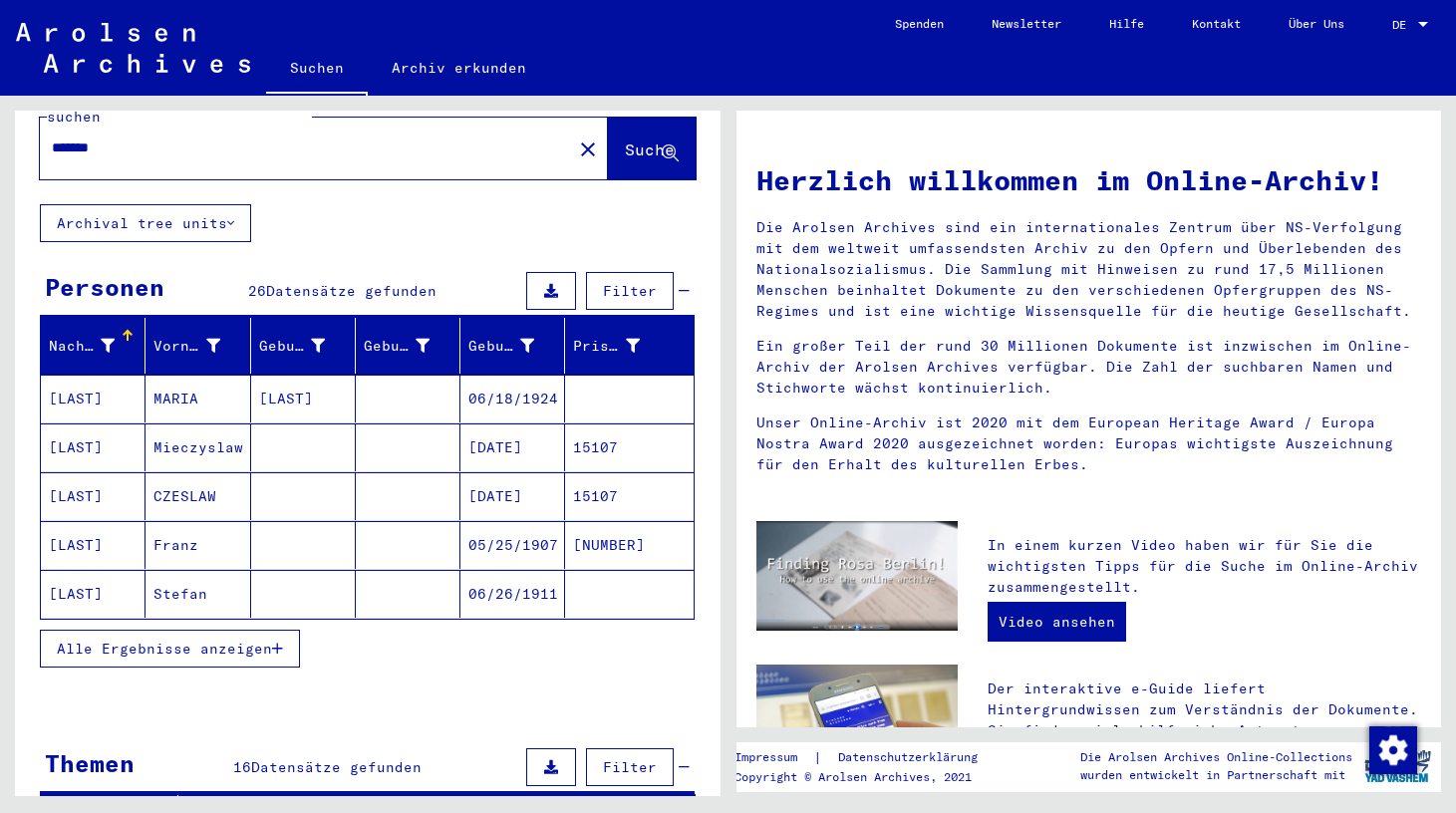 scroll, scrollTop: 52, scrollLeft: 0, axis: vertical 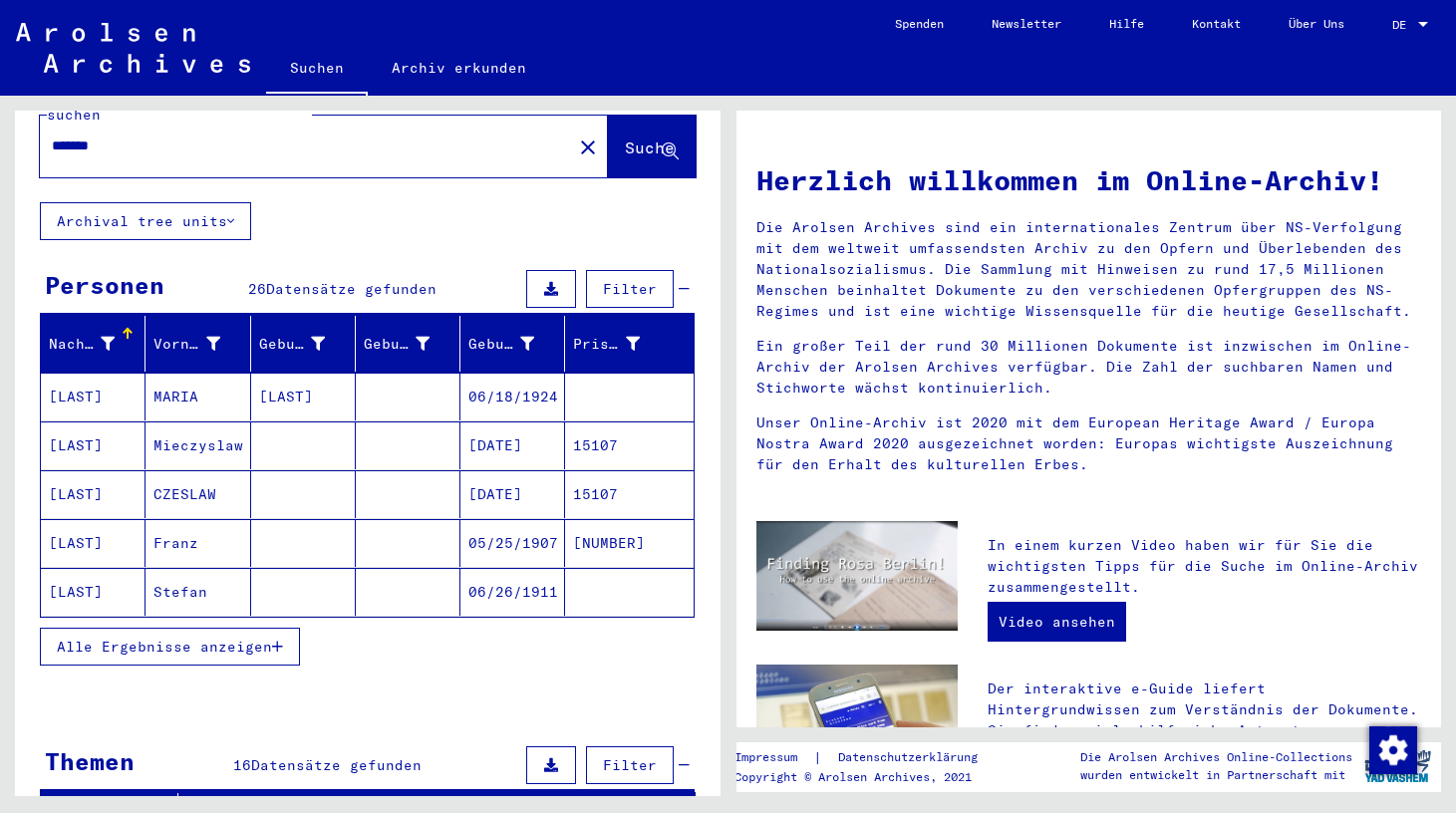 click on "Alle Ergebnisse anzeigen" at bounding box center (164, 647) 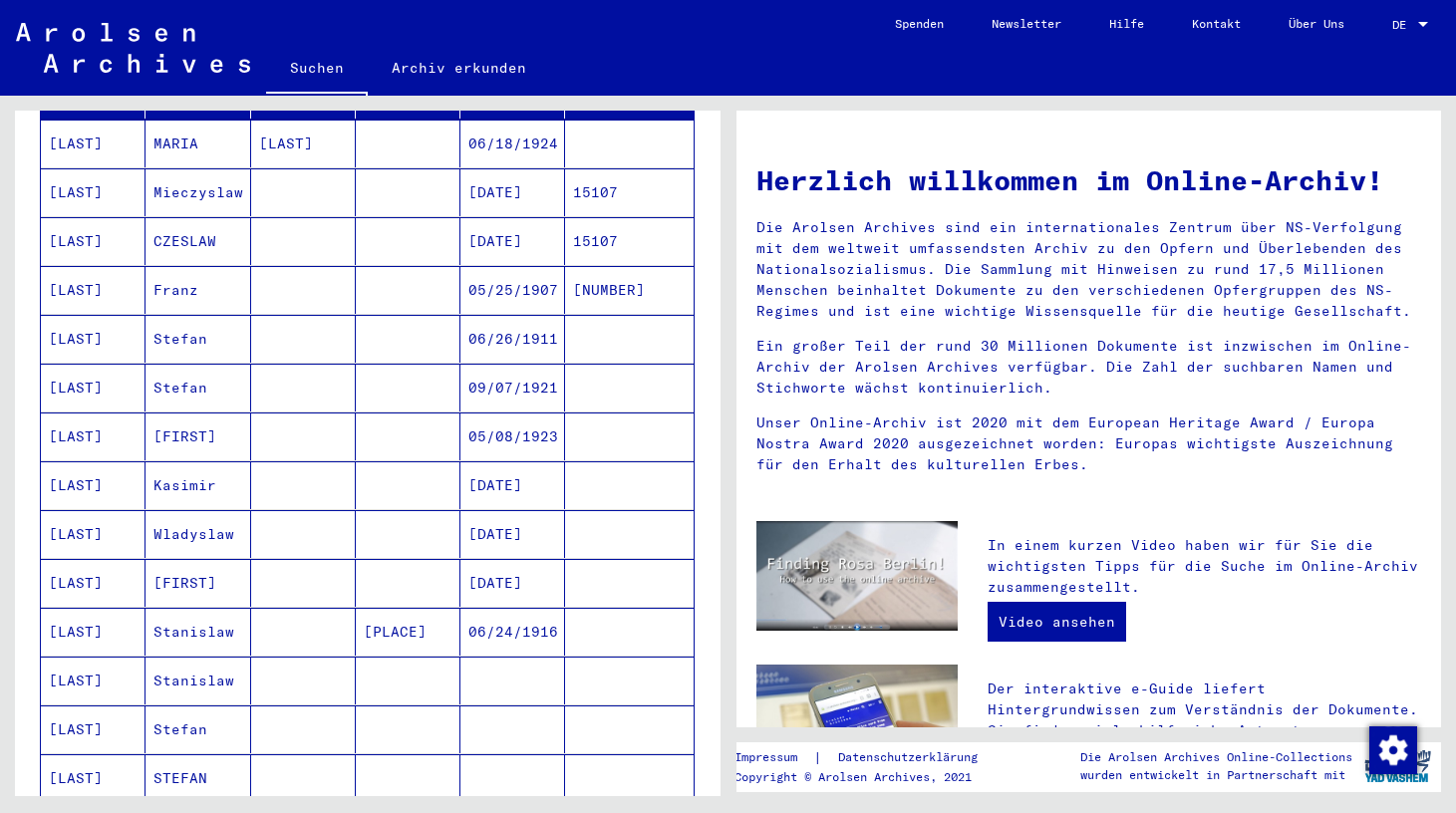 scroll, scrollTop: 308, scrollLeft: 0, axis: vertical 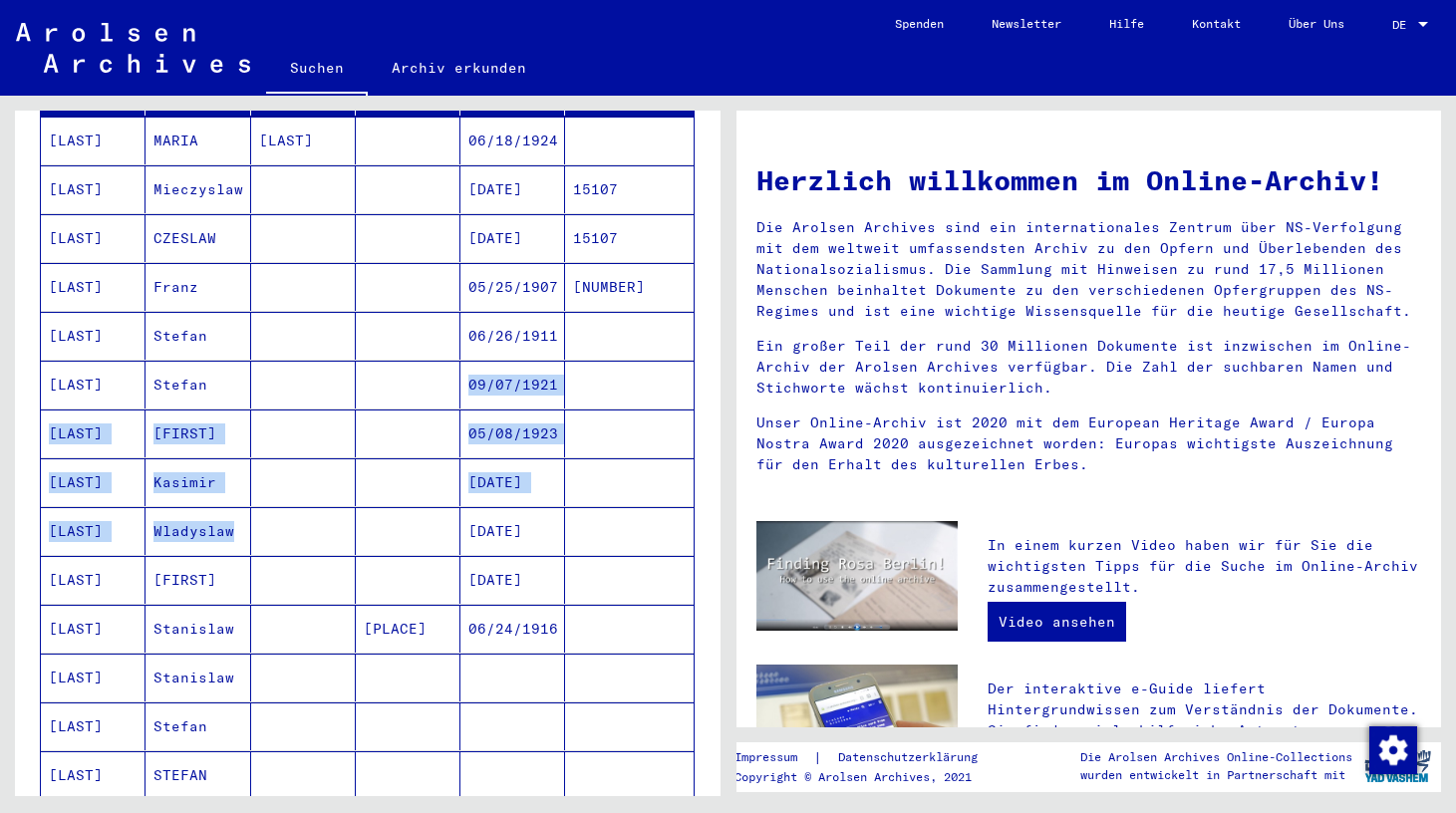 drag, startPoint x: 327, startPoint y: 510, endPoint x: 329, endPoint y: 346, distance: 164.01219 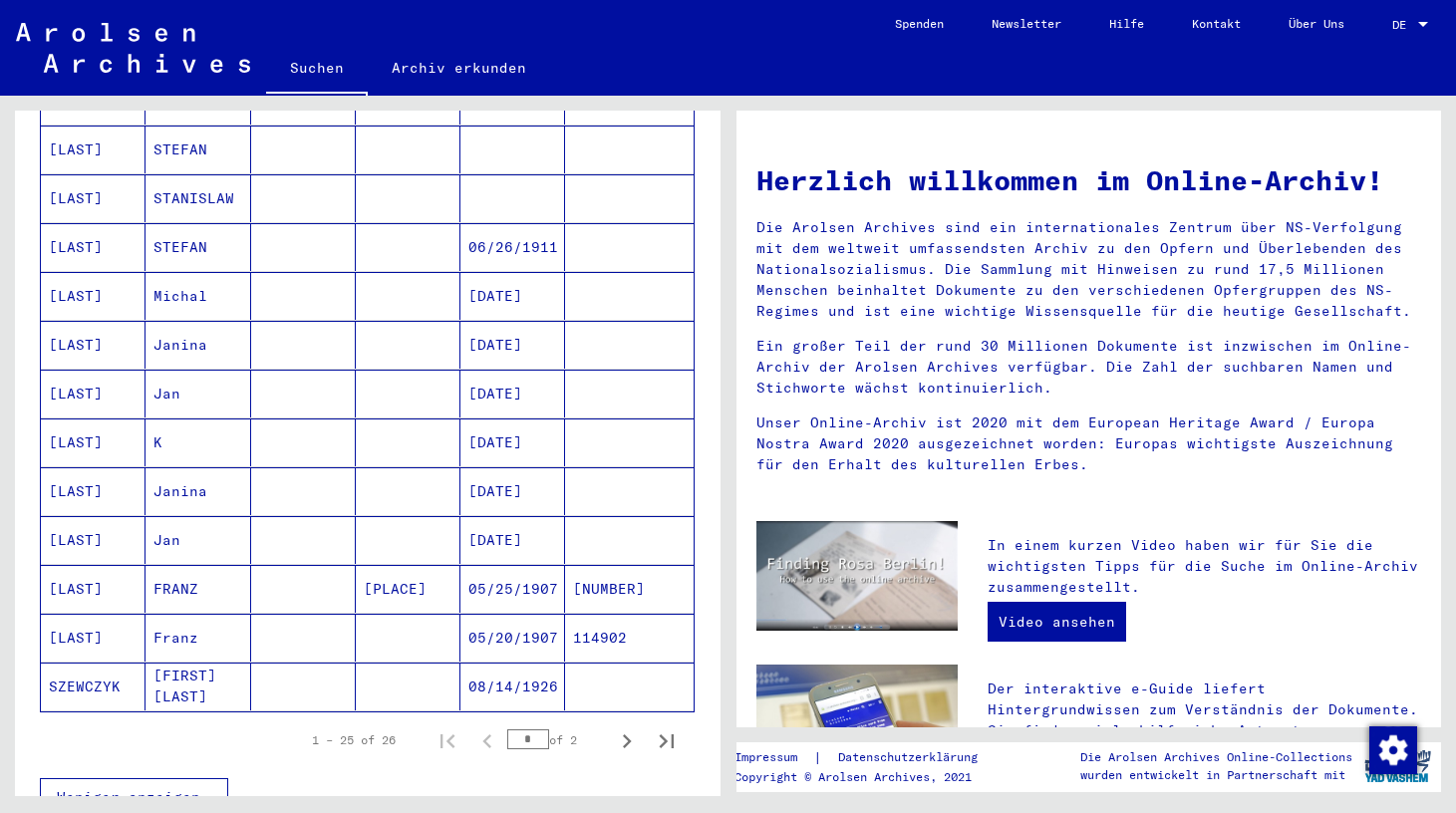 scroll, scrollTop: 941, scrollLeft: 0, axis: vertical 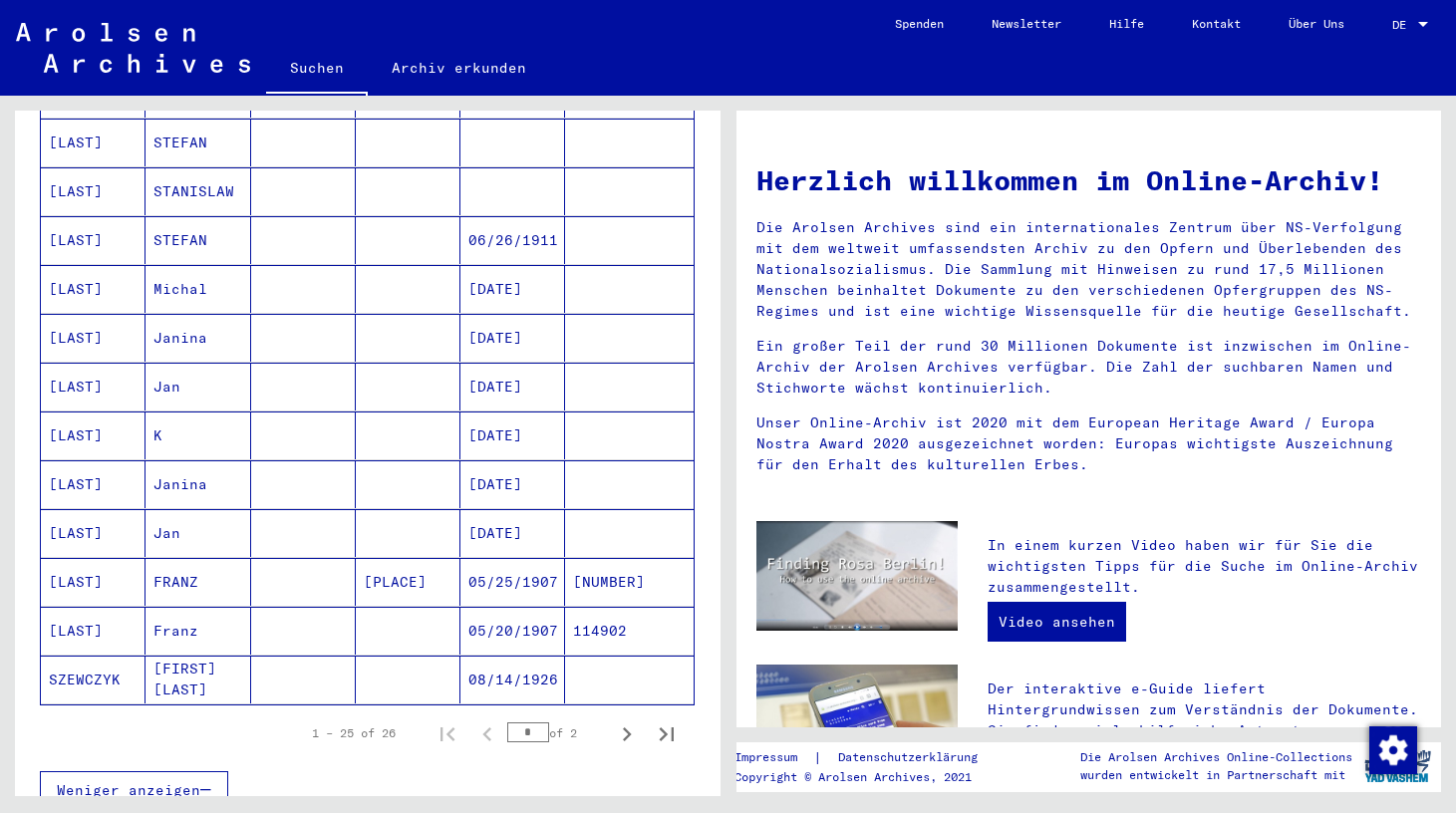 click on "[FIRST] [LAST]" 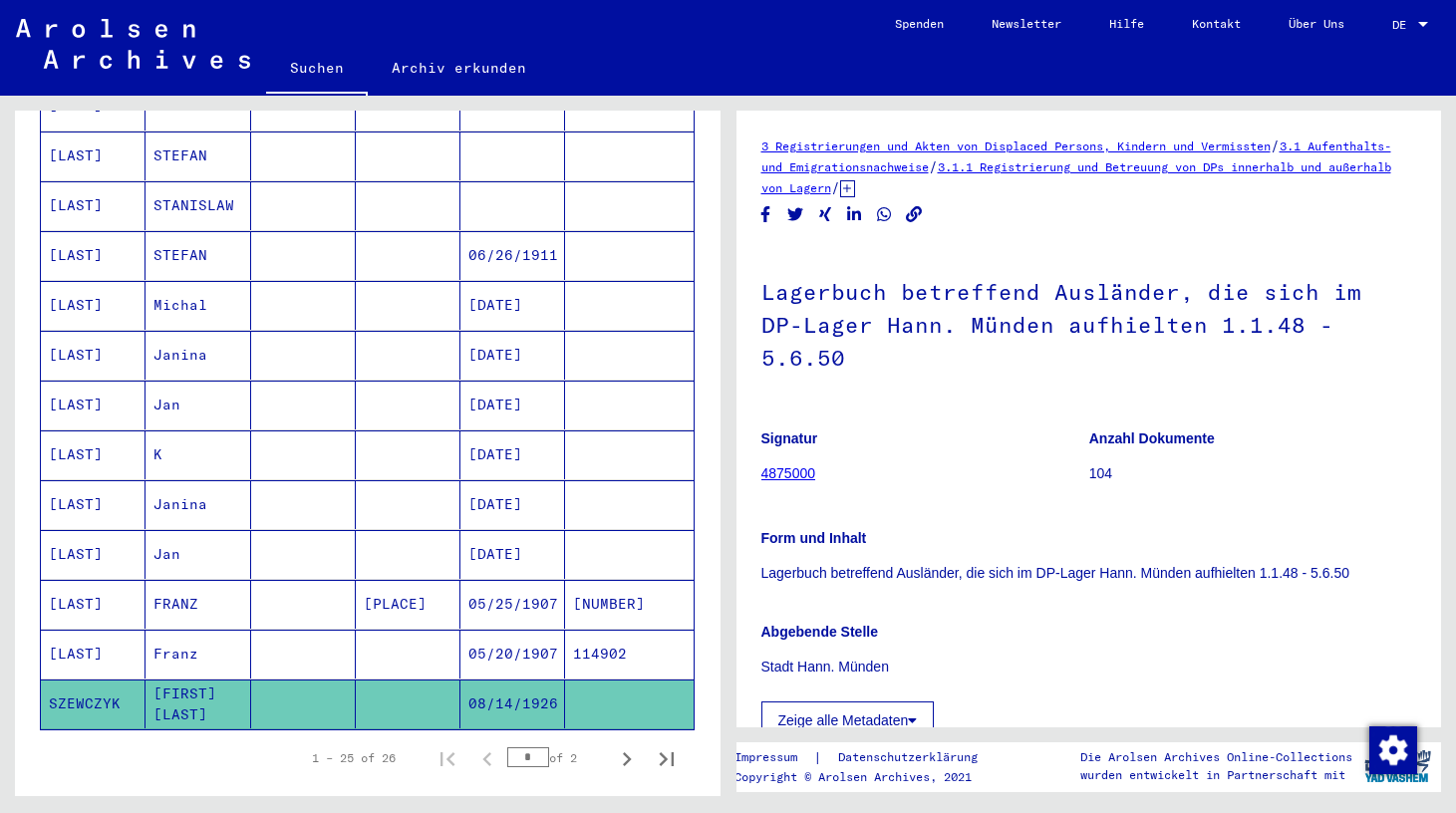scroll, scrollTop: 0, scrollLeft: 0, axis: both 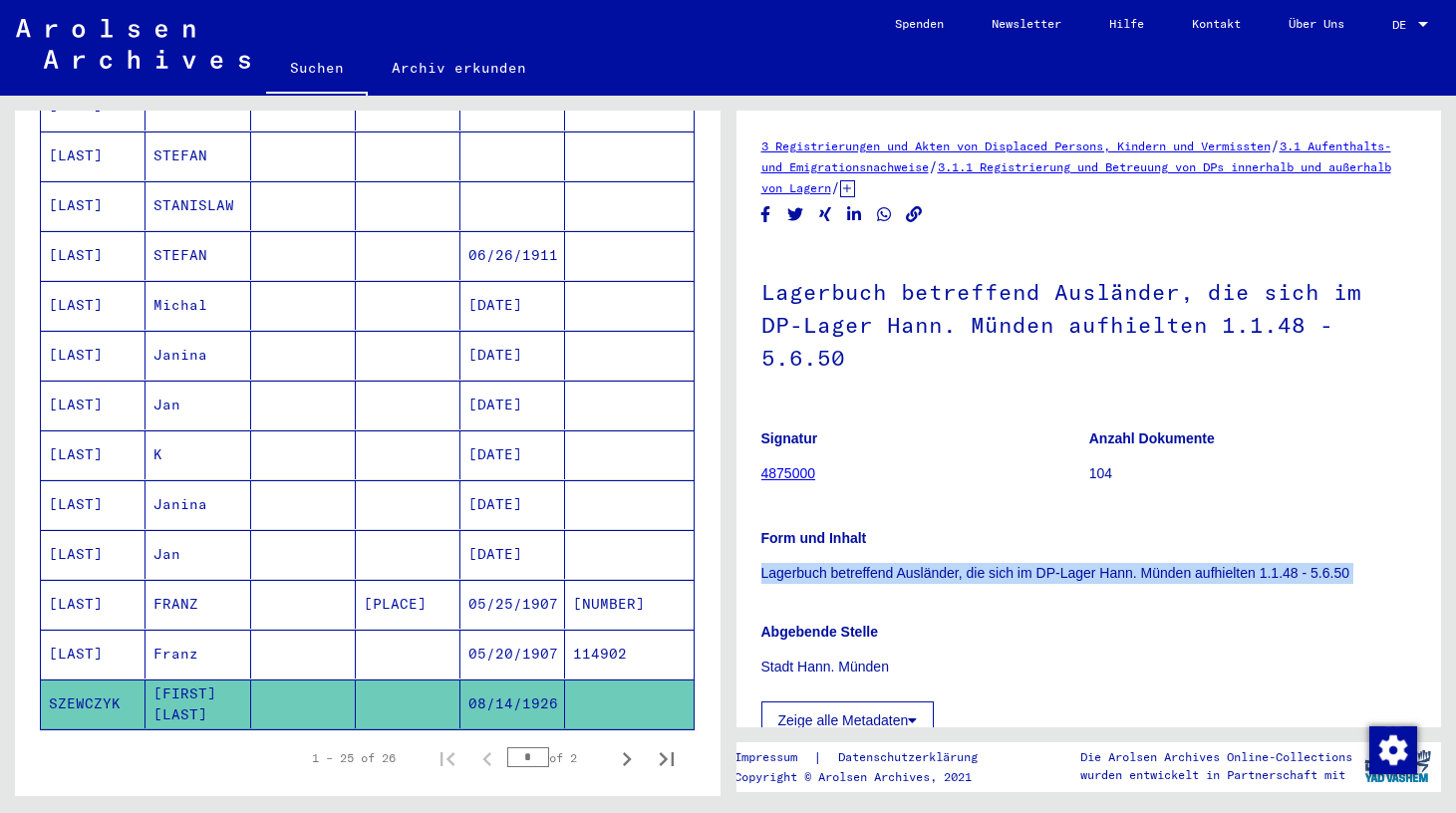 drag, startPoint x: 764, startPoint y: 542, endPoint x: 1241, endPoint y: 552, distance: 477.10481 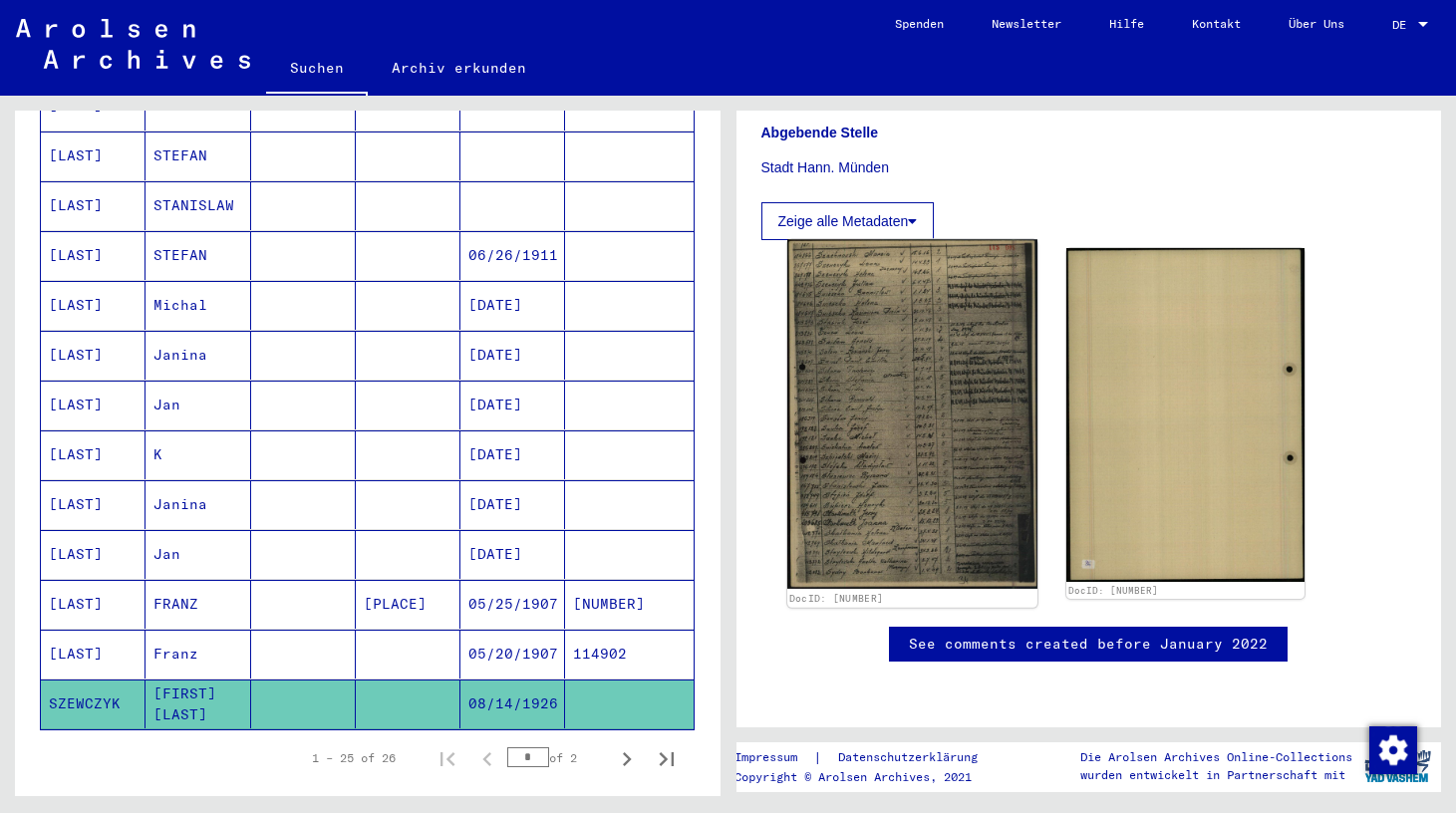 scroll, scrollTop: 506, scrollLeft: 0, axis: vertical 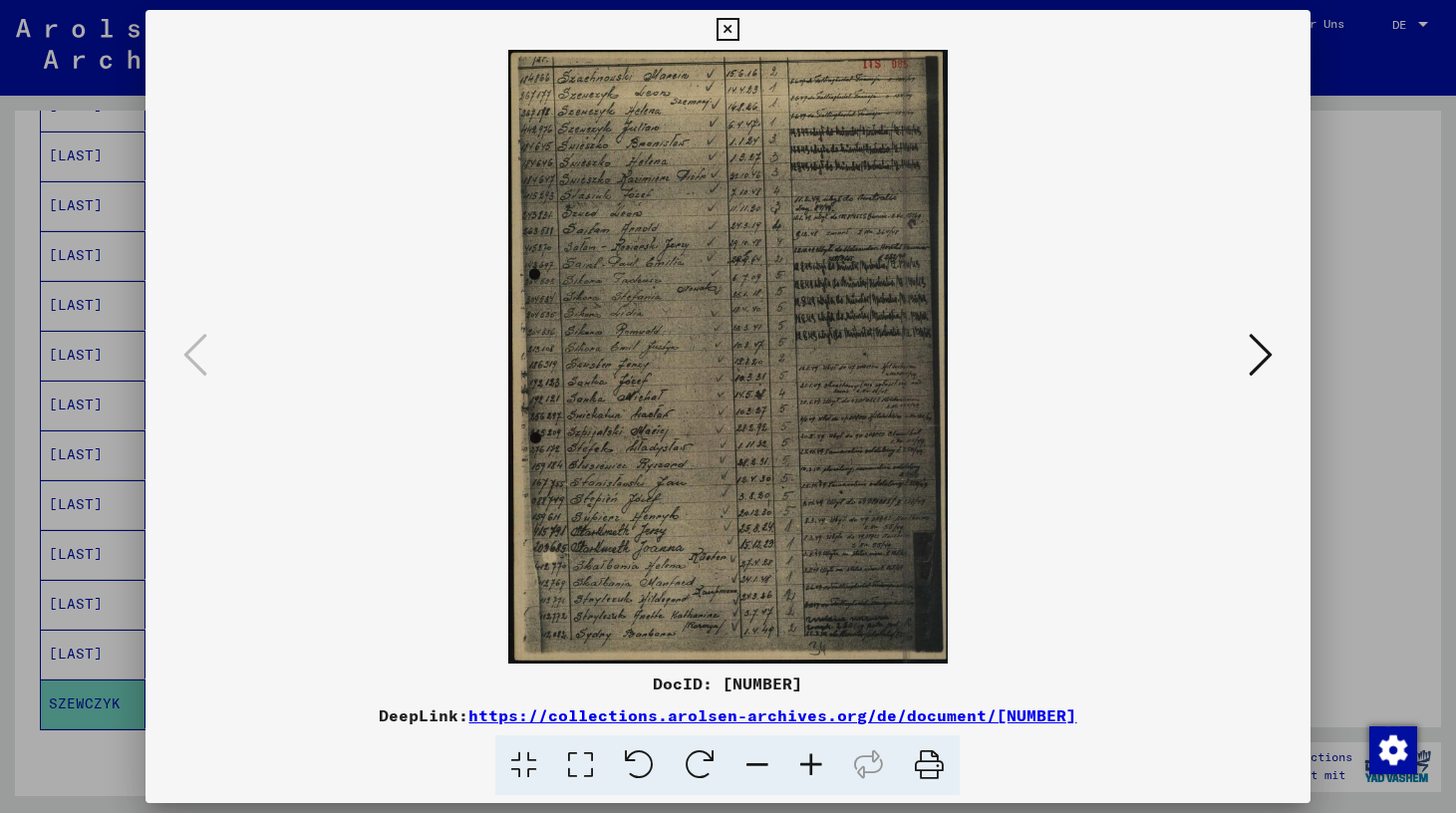 click at bounding box center (811, 765) 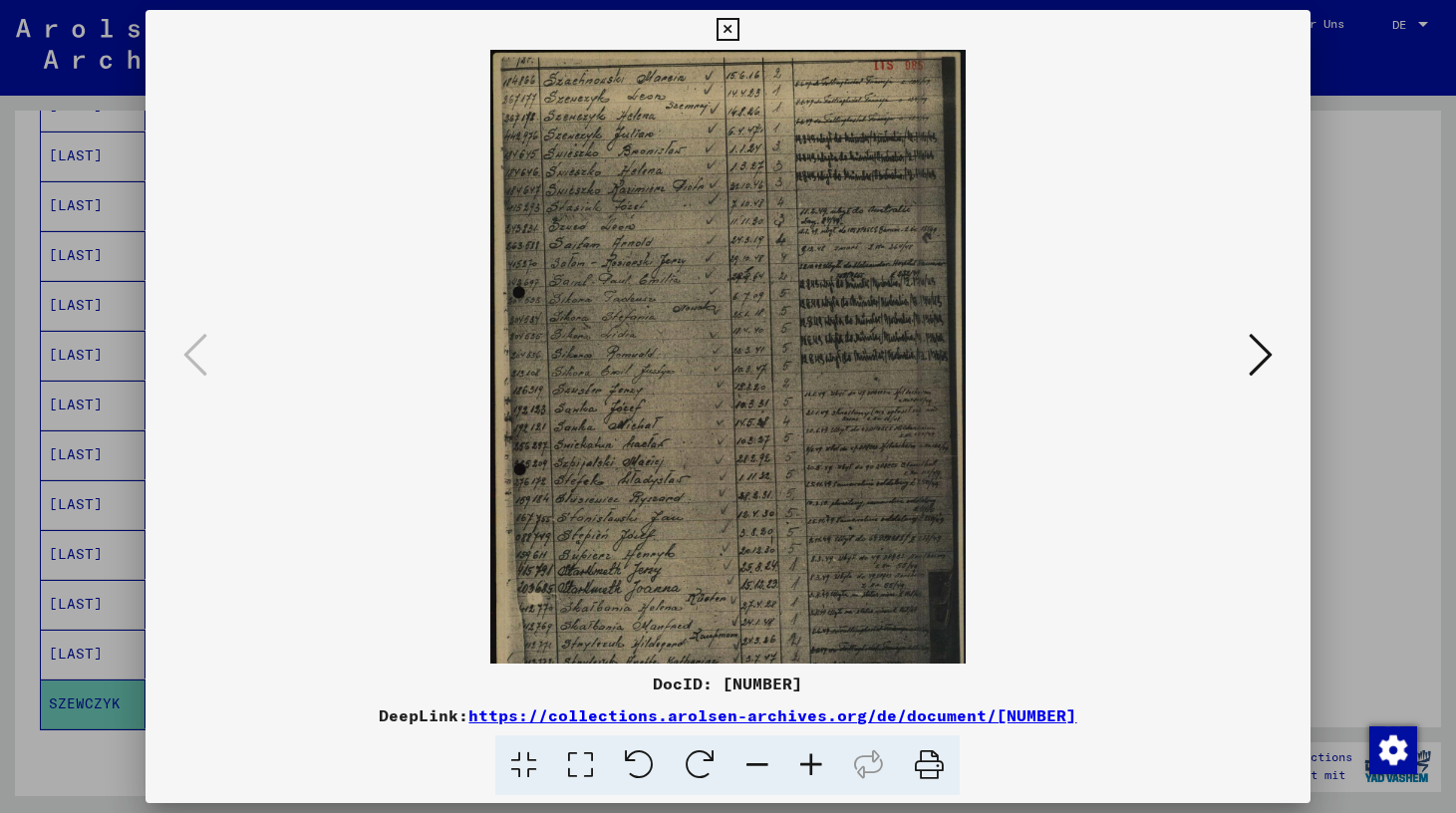 click at bounding box center (811, 765) 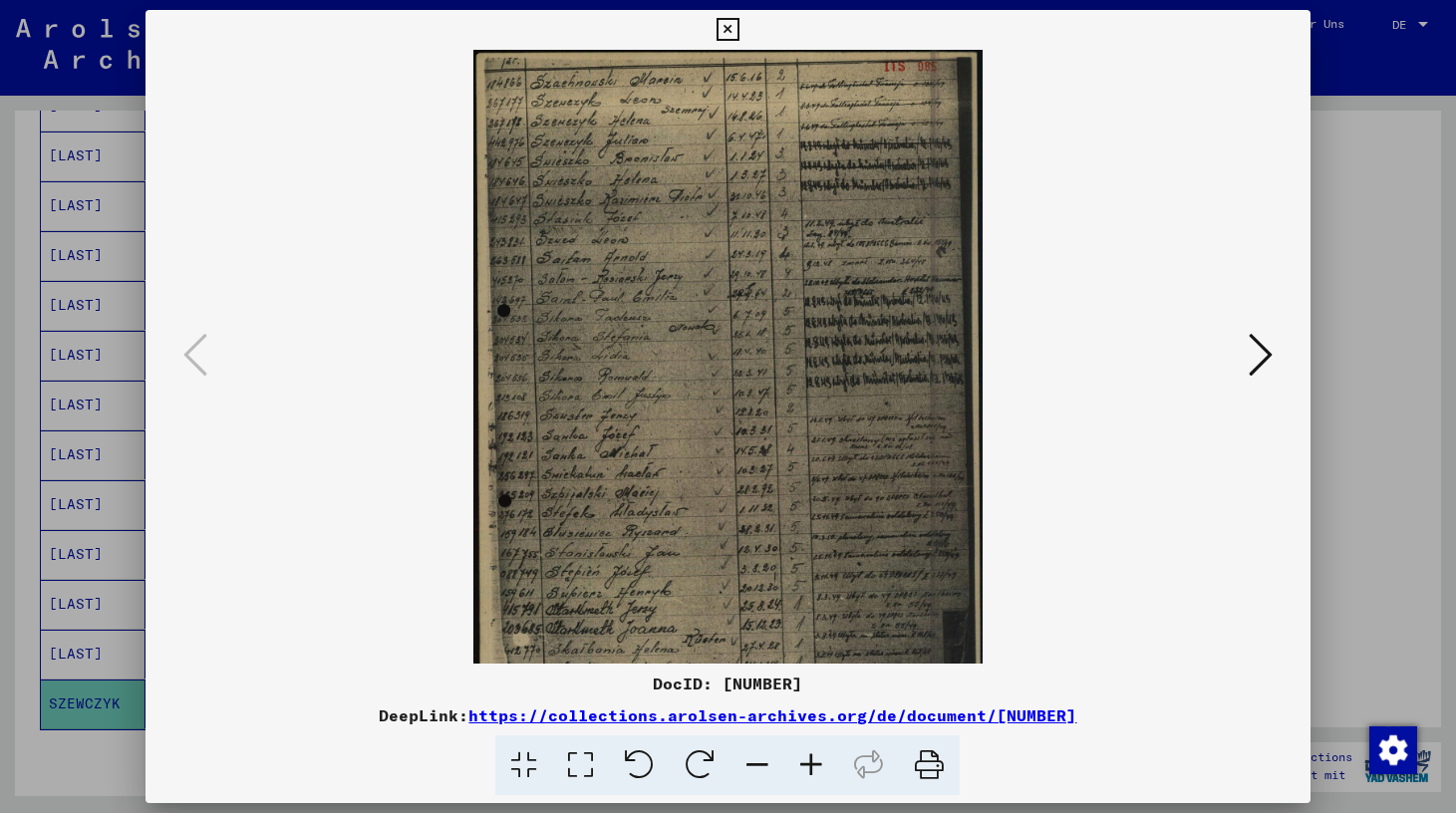 click at bounding box center [811, 765] 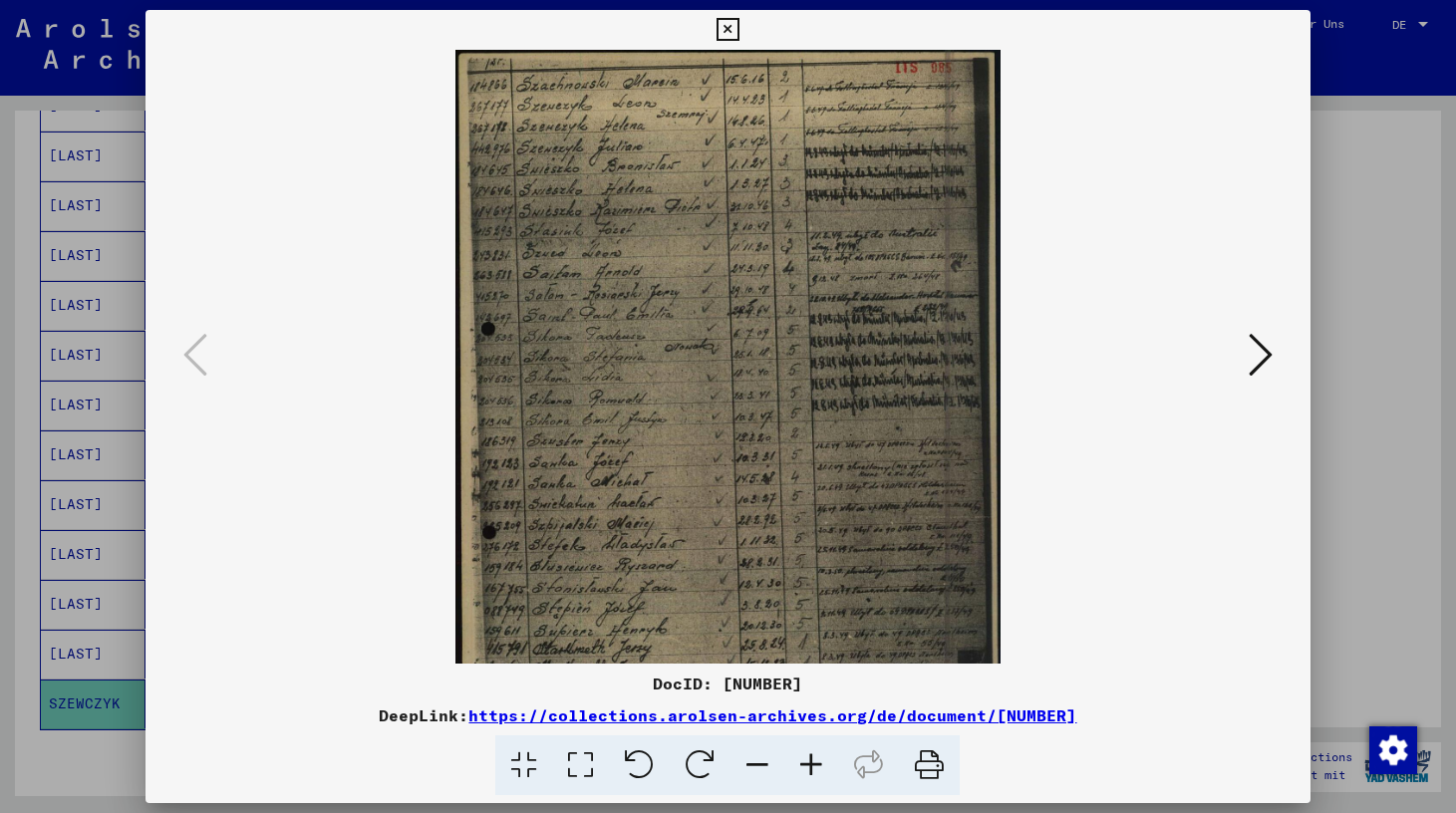 click at bounding box center (811, 765) 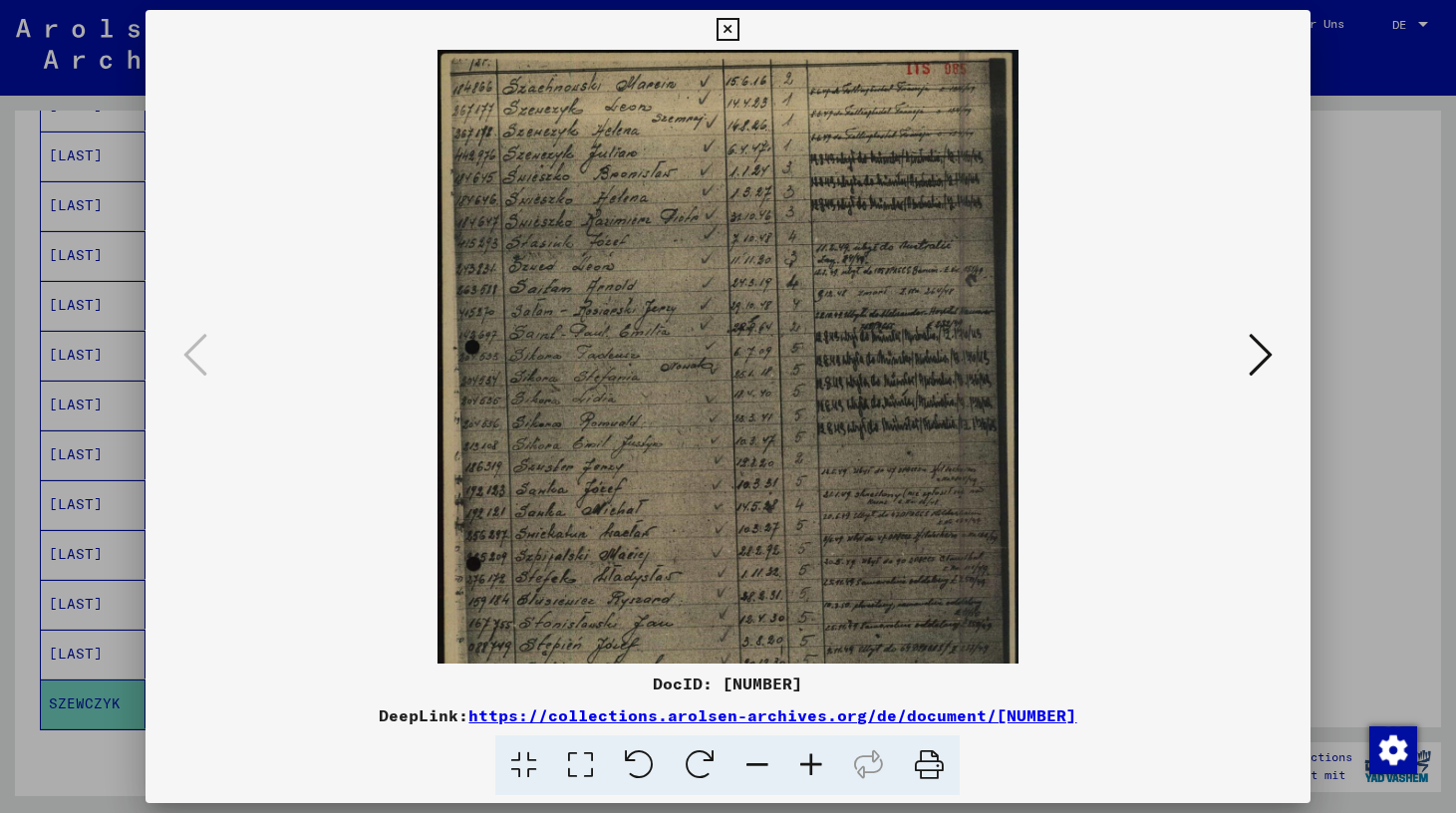 click at bounding box center [811, 765] 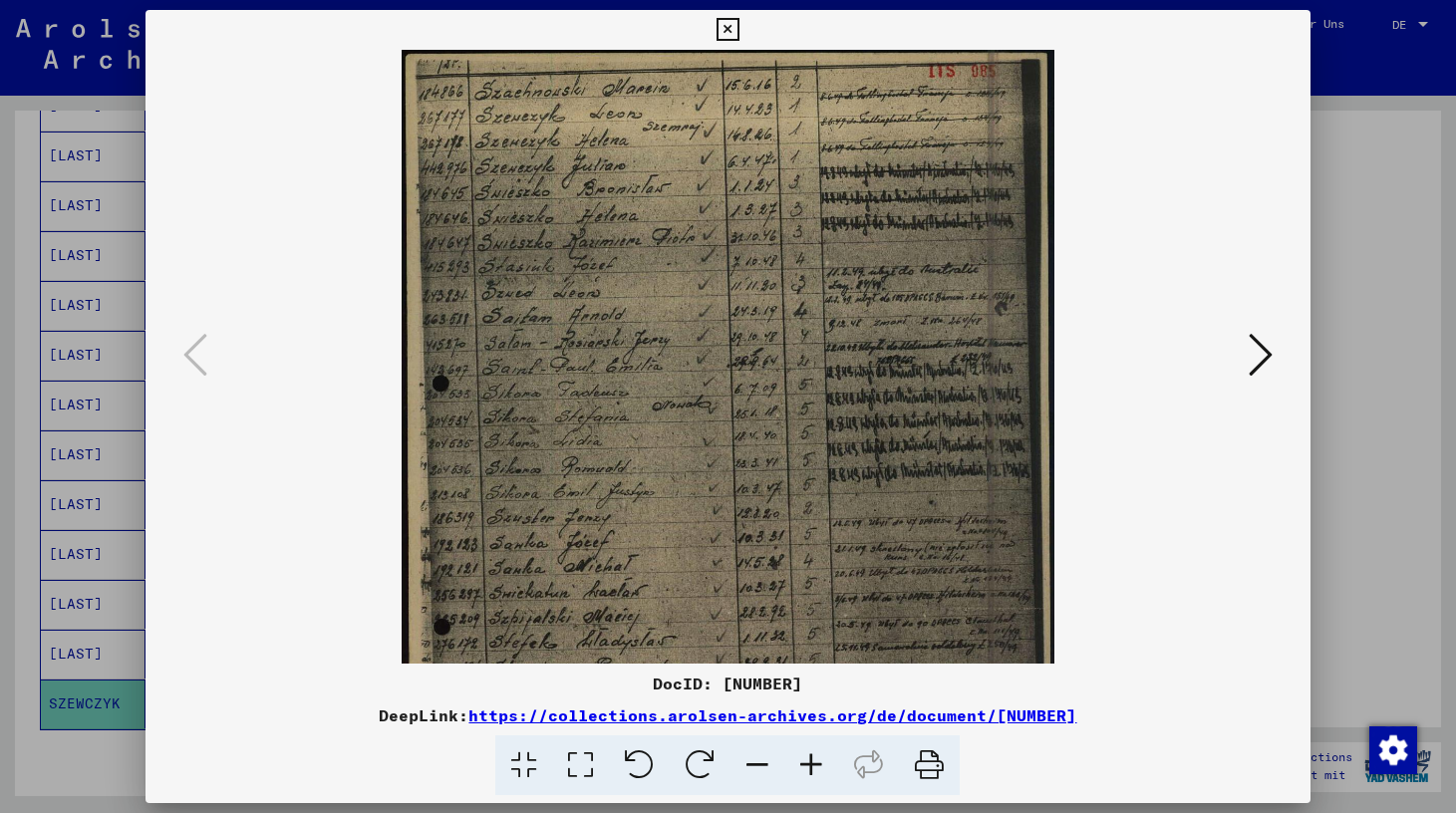 click at bounding box center (811, 765) 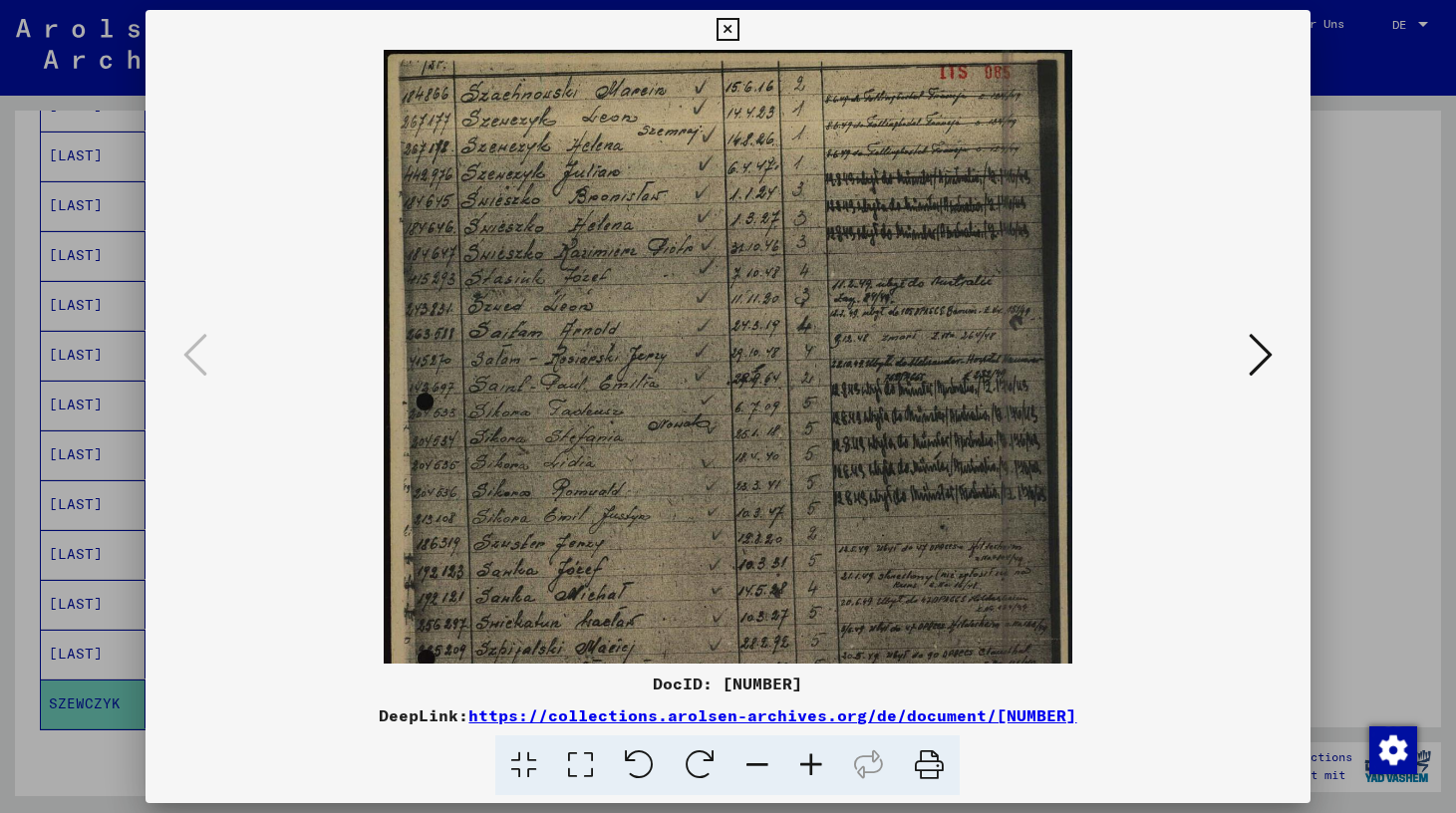 click at bounding box center [811, 765] 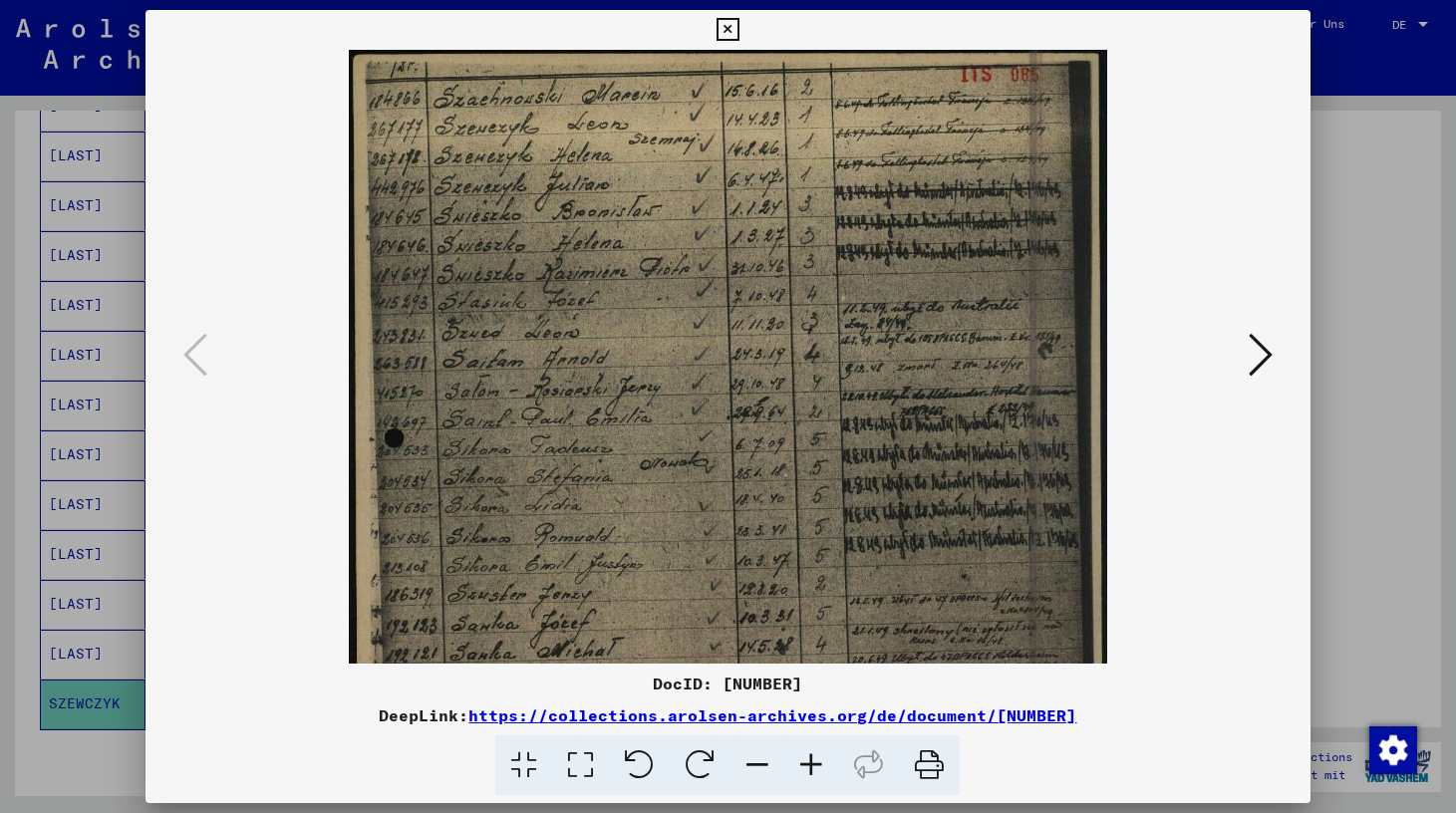 click at bounding box center [811, 765] 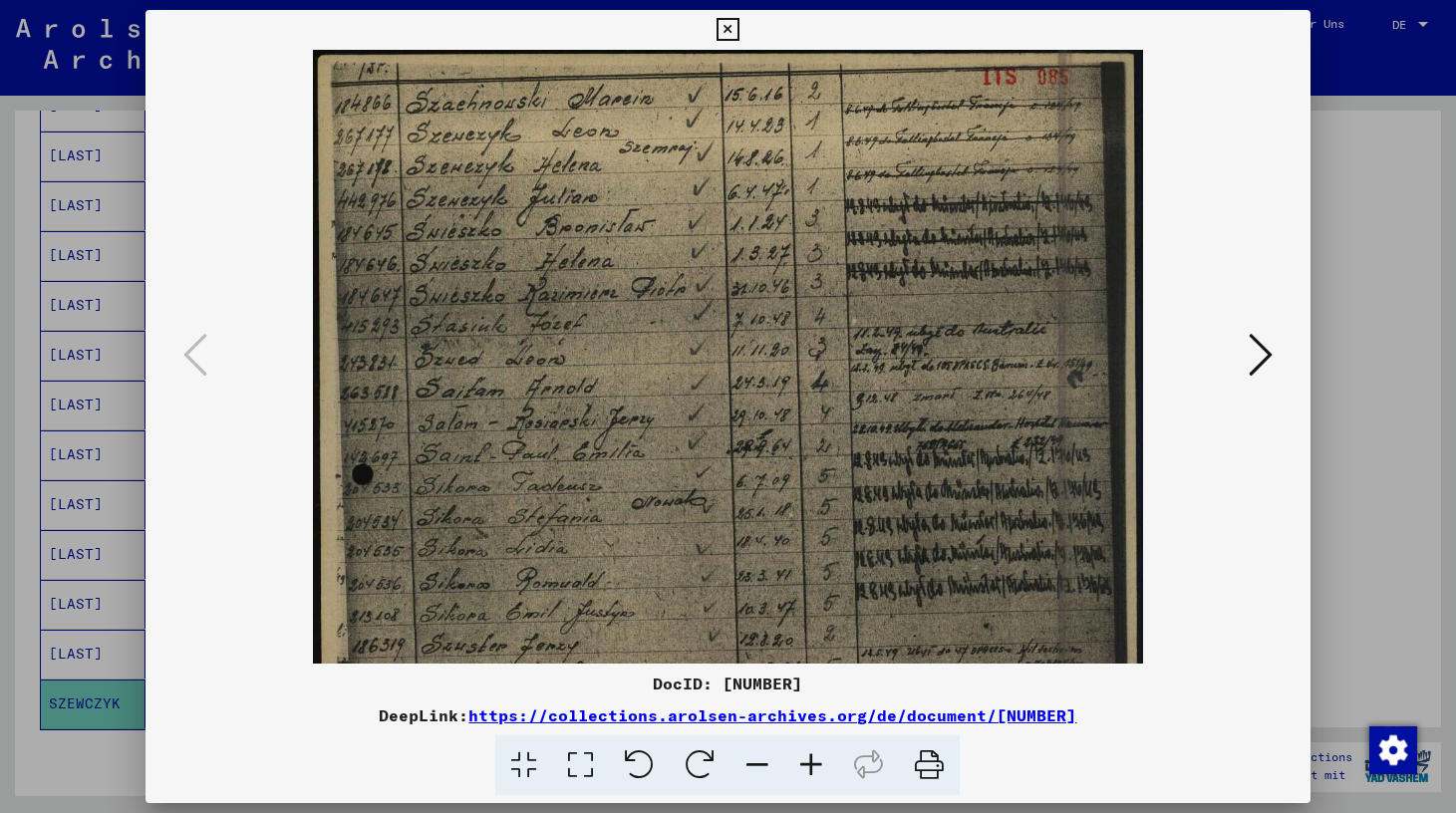 click at bounding box center (811, 765) 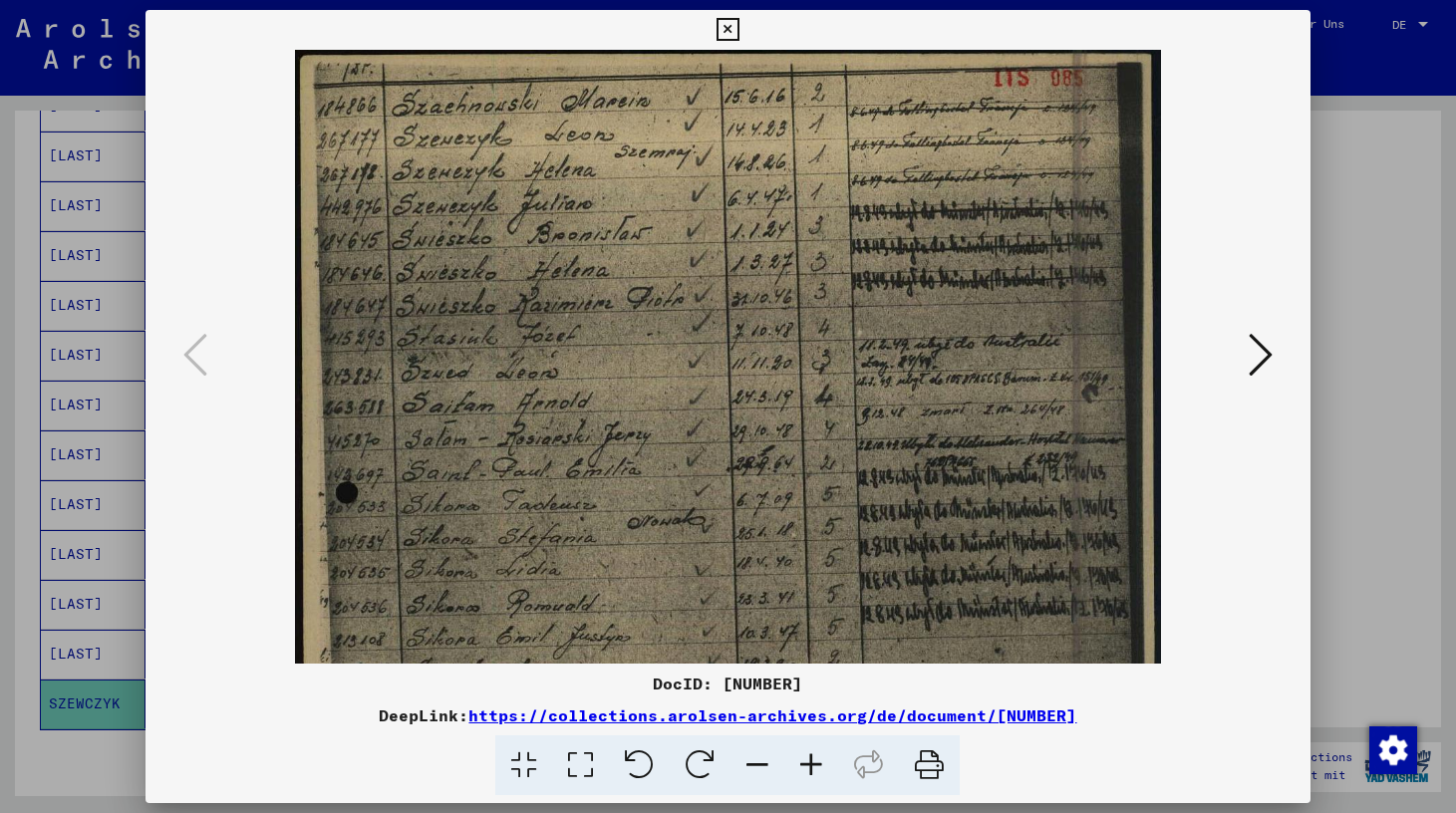 click at bounding box center (811, 765) 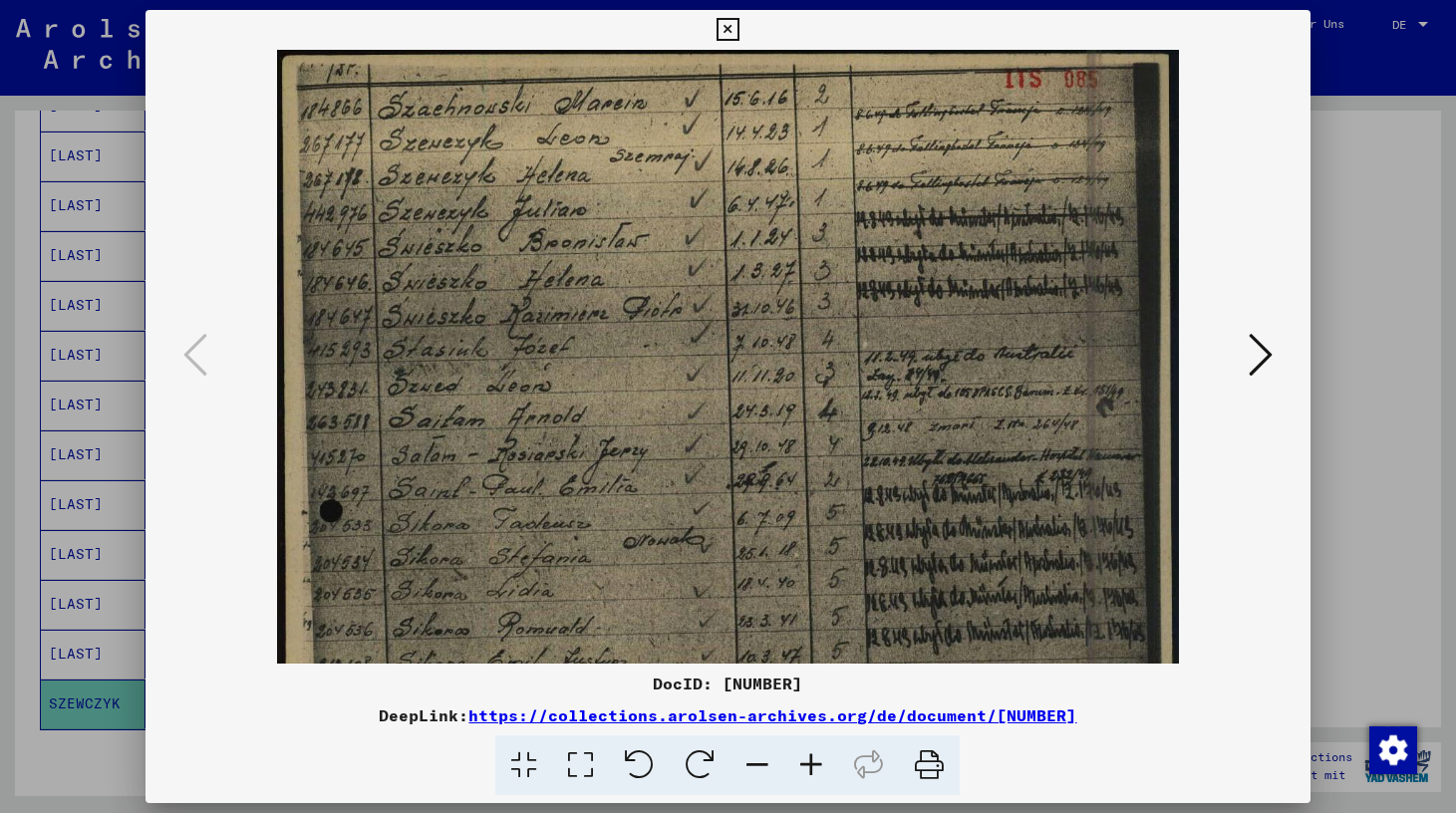 click at bounding box center (811, 765) 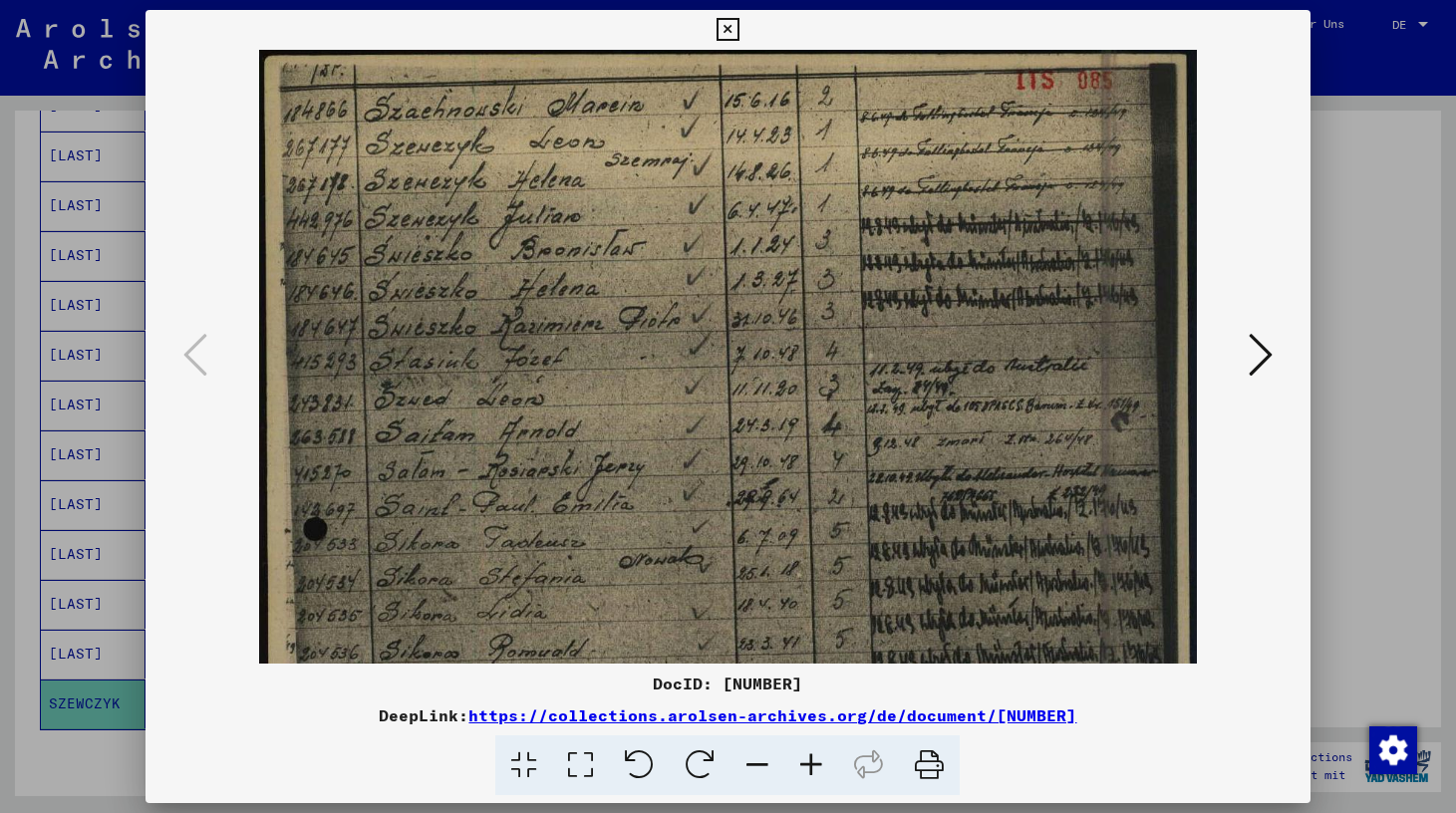 click at bounding box center [811, 765] 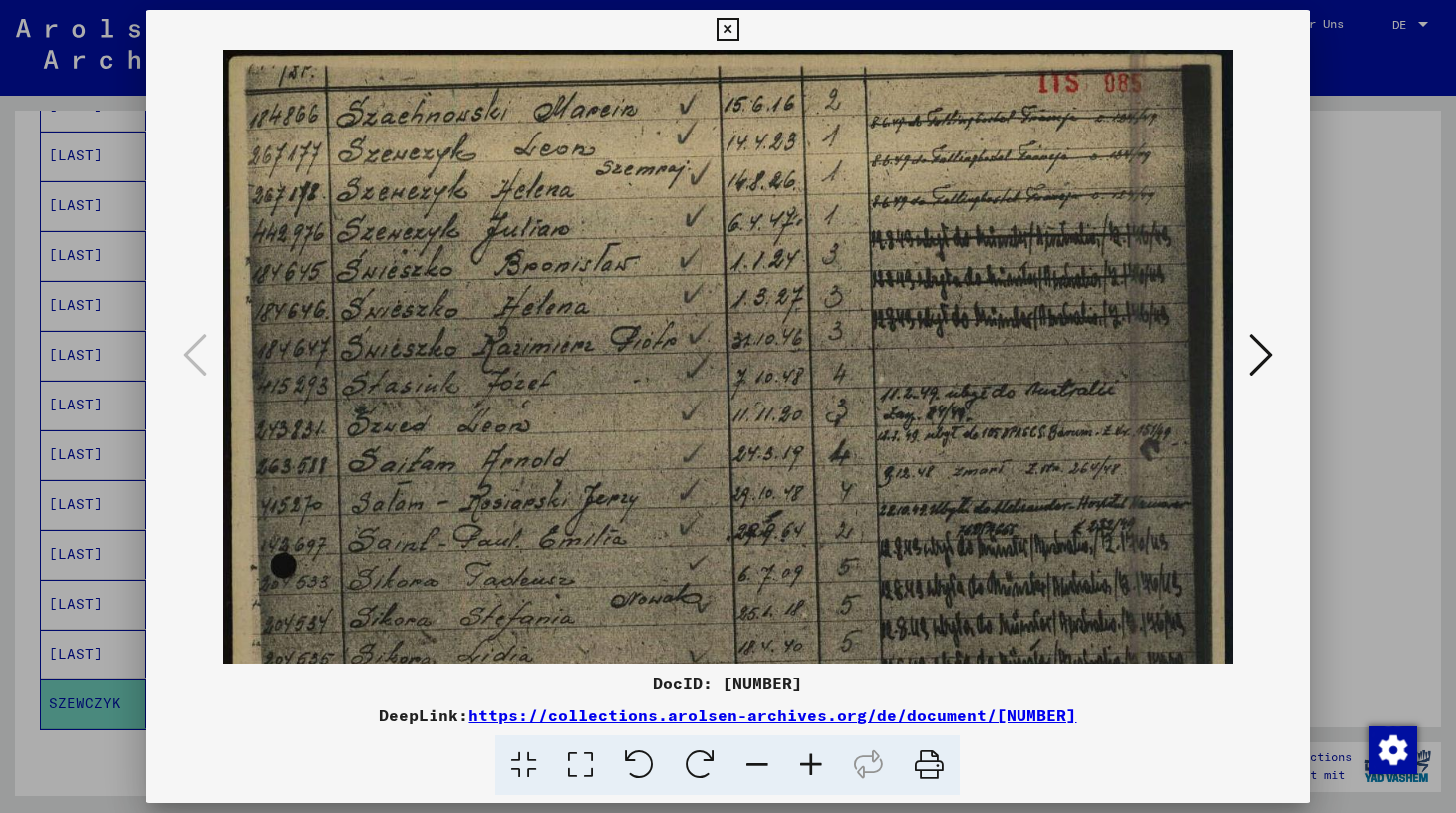 click at bounding box center (811, 765) 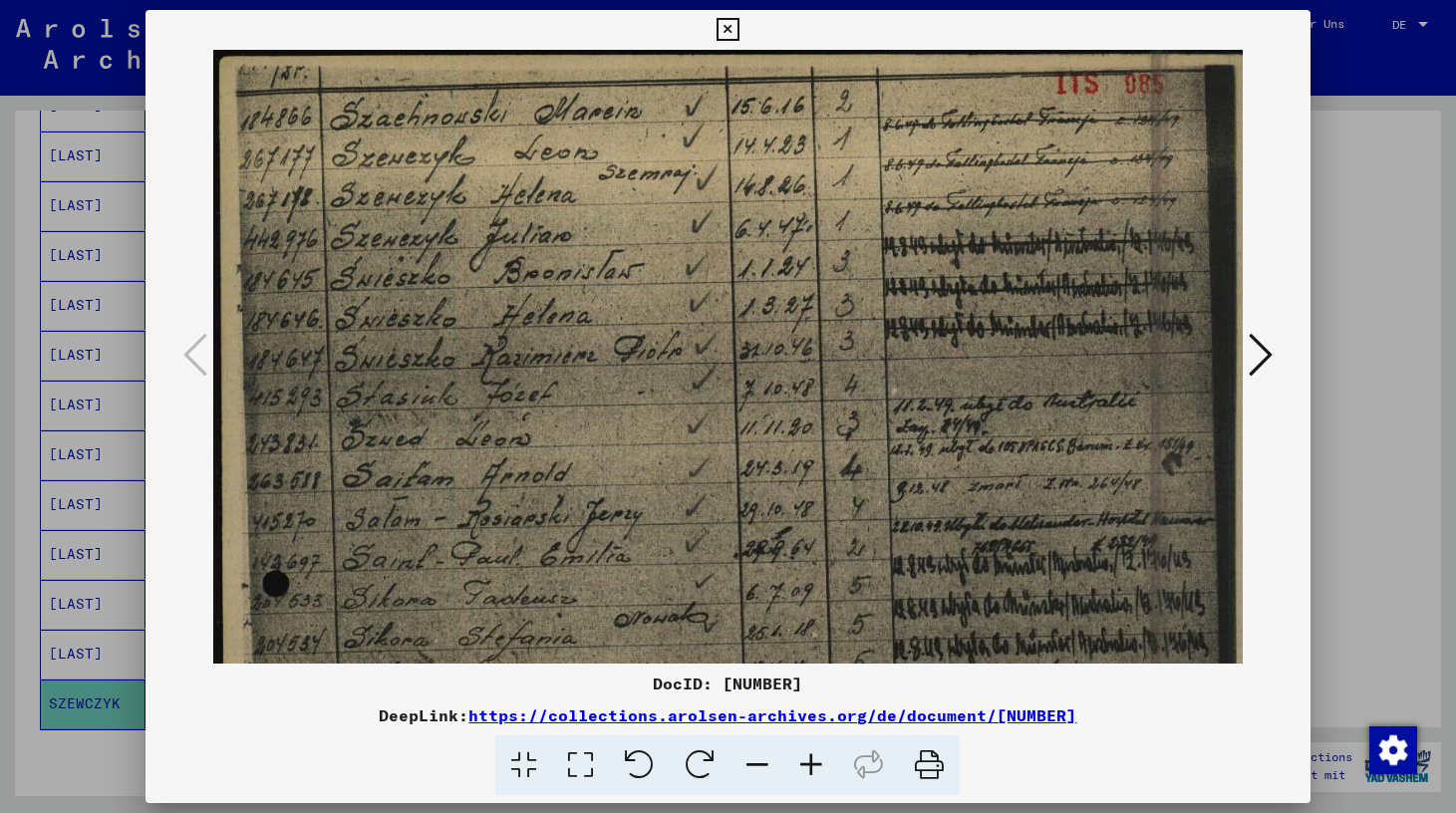 click at bounding box center [811, 765] 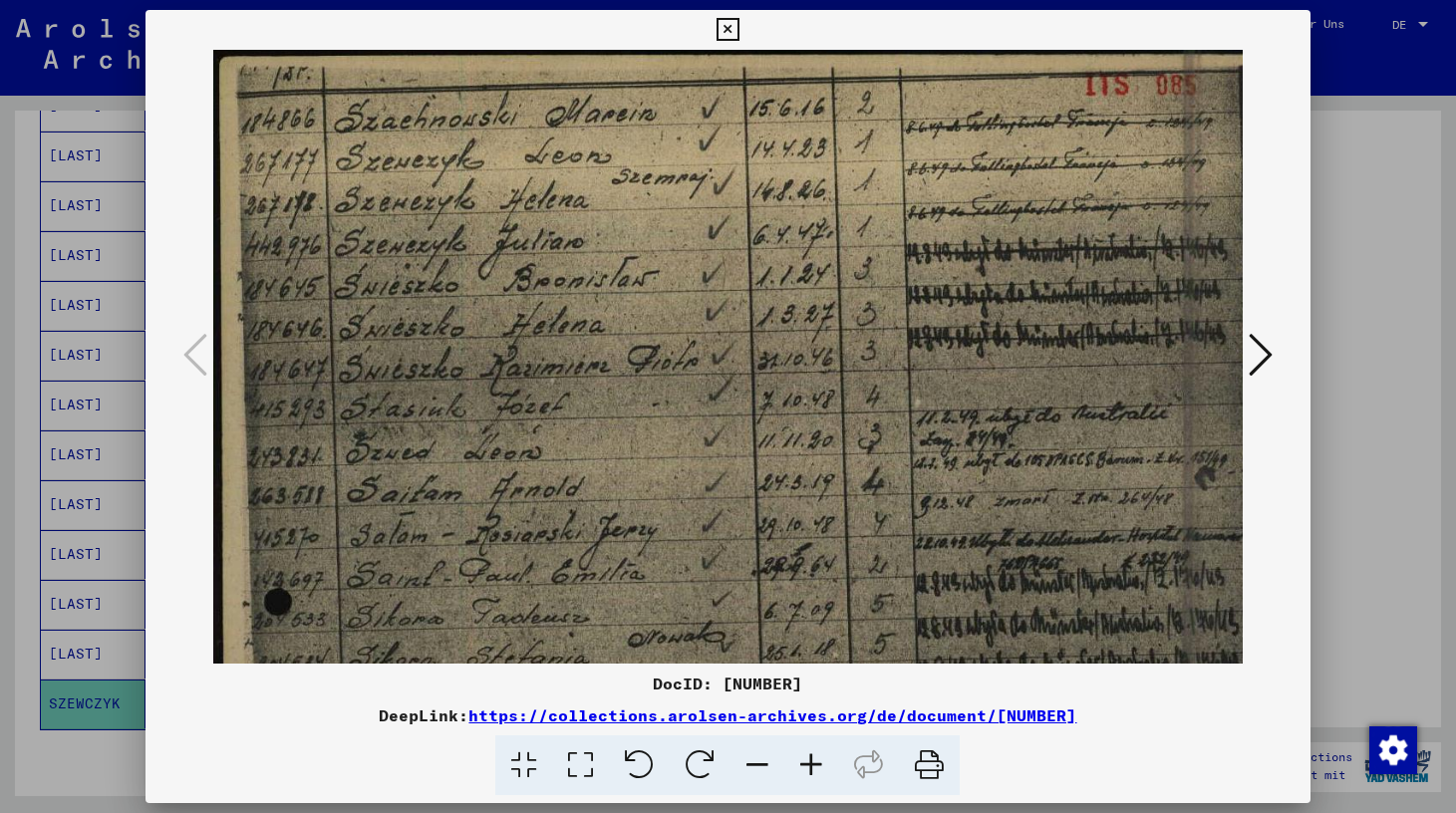 click at bounding box center (811, 765) 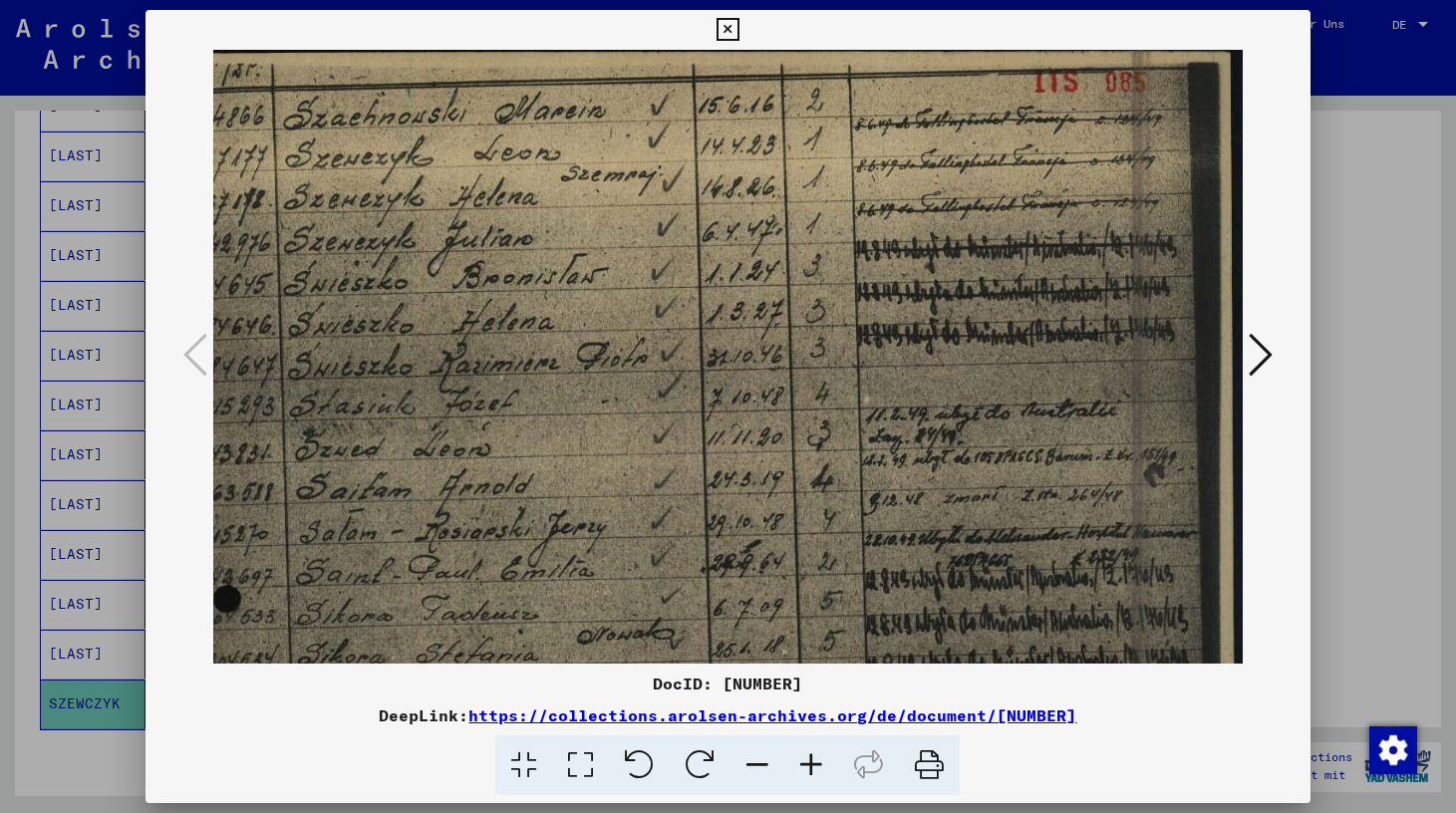 drag, startPoint x: 813, startPoint y: 430, endPoint x: 643, endPoint y: 429, distance: 170.00294 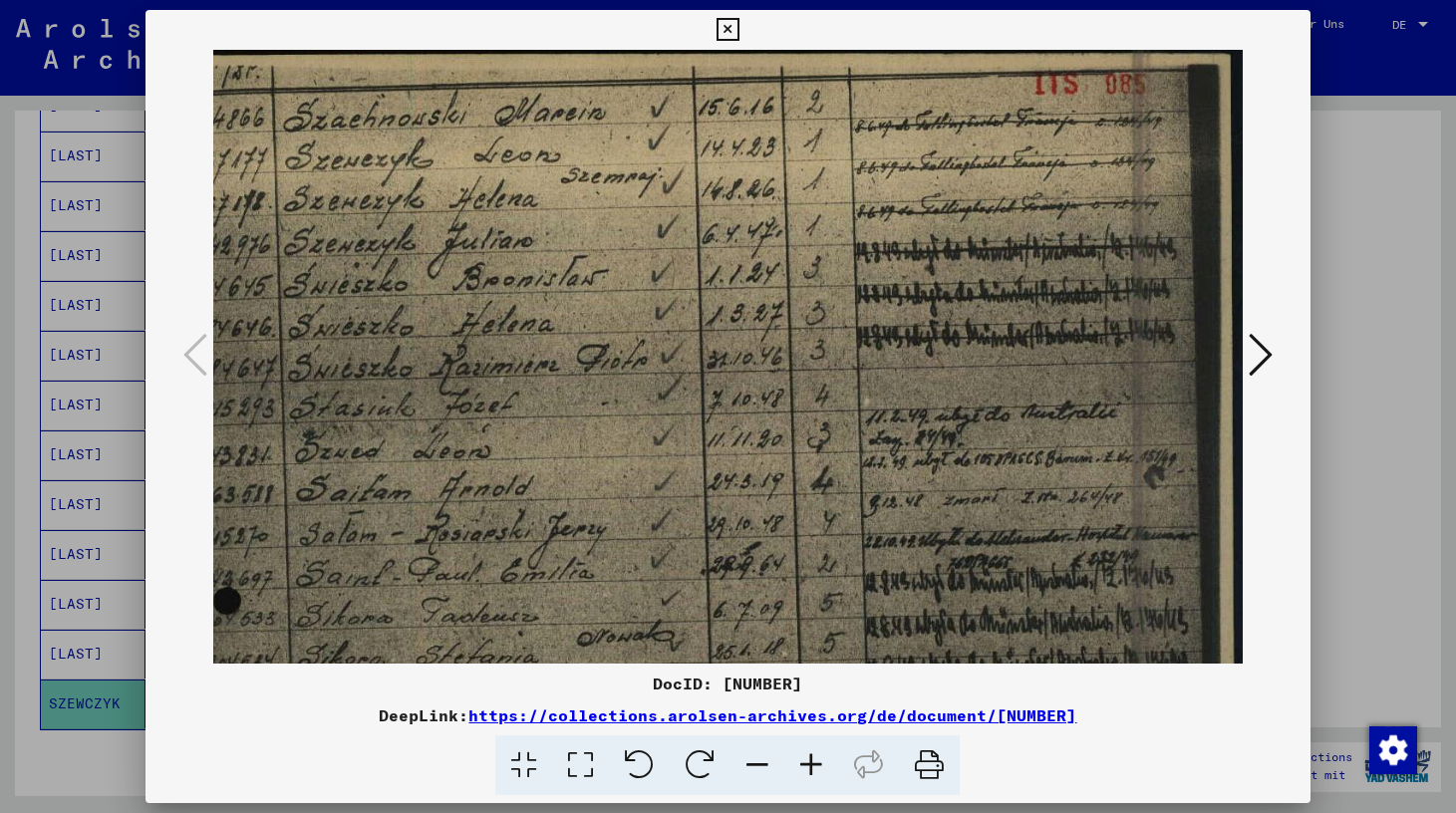click at bounding box center (728, 30) 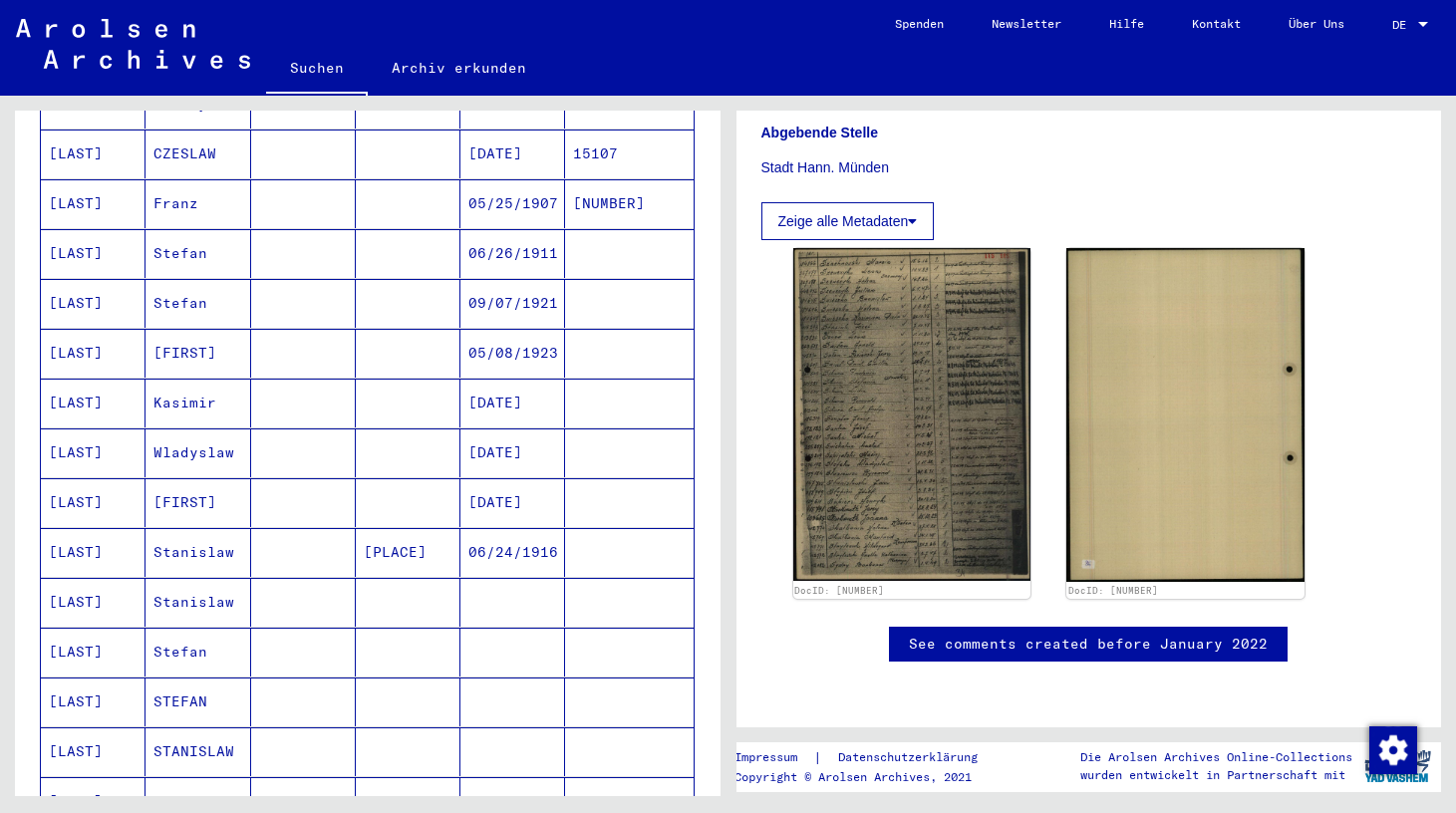 scroll, scrollTop: 453, scrollLeft: 0, axis: vertical 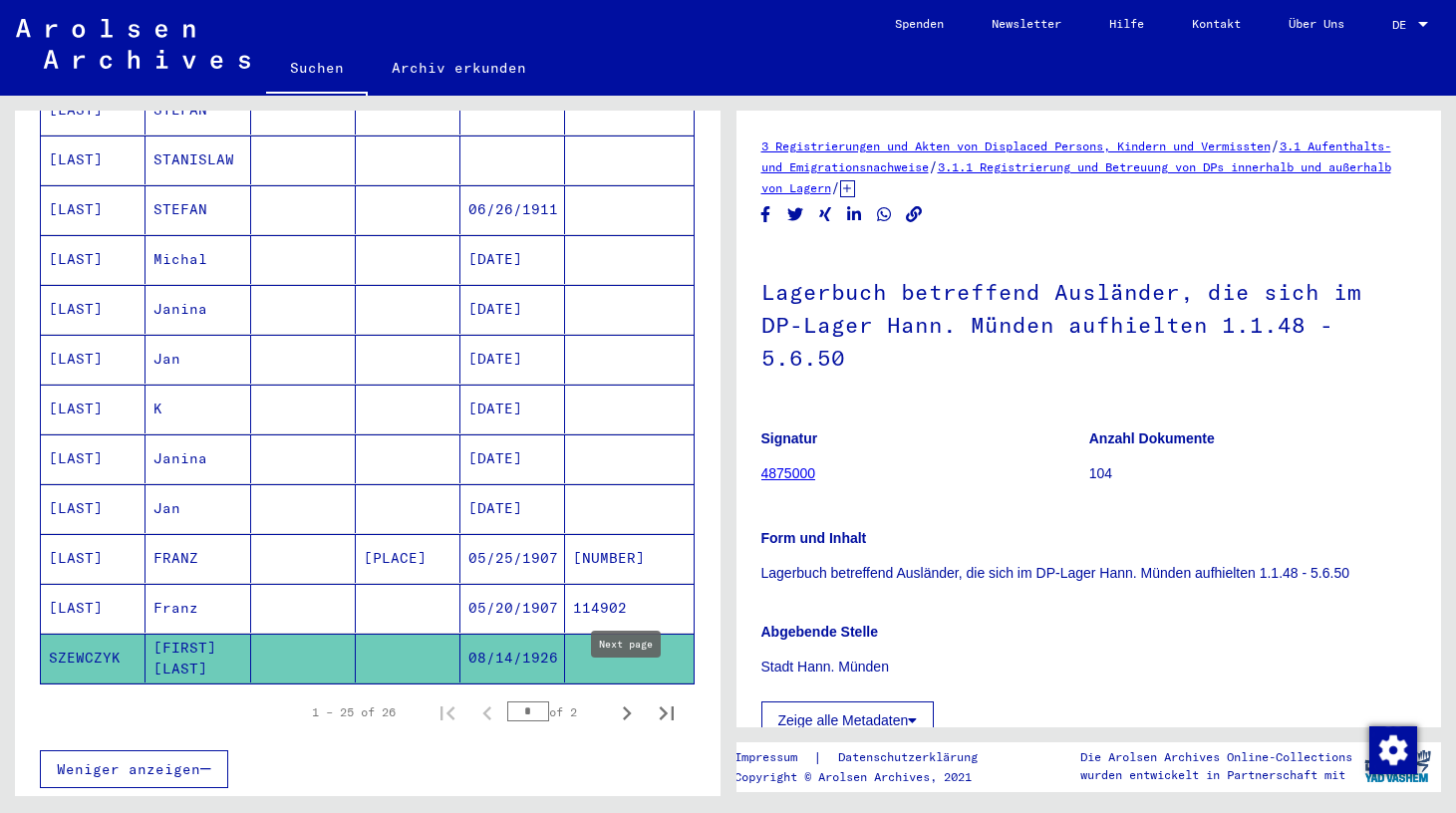 click 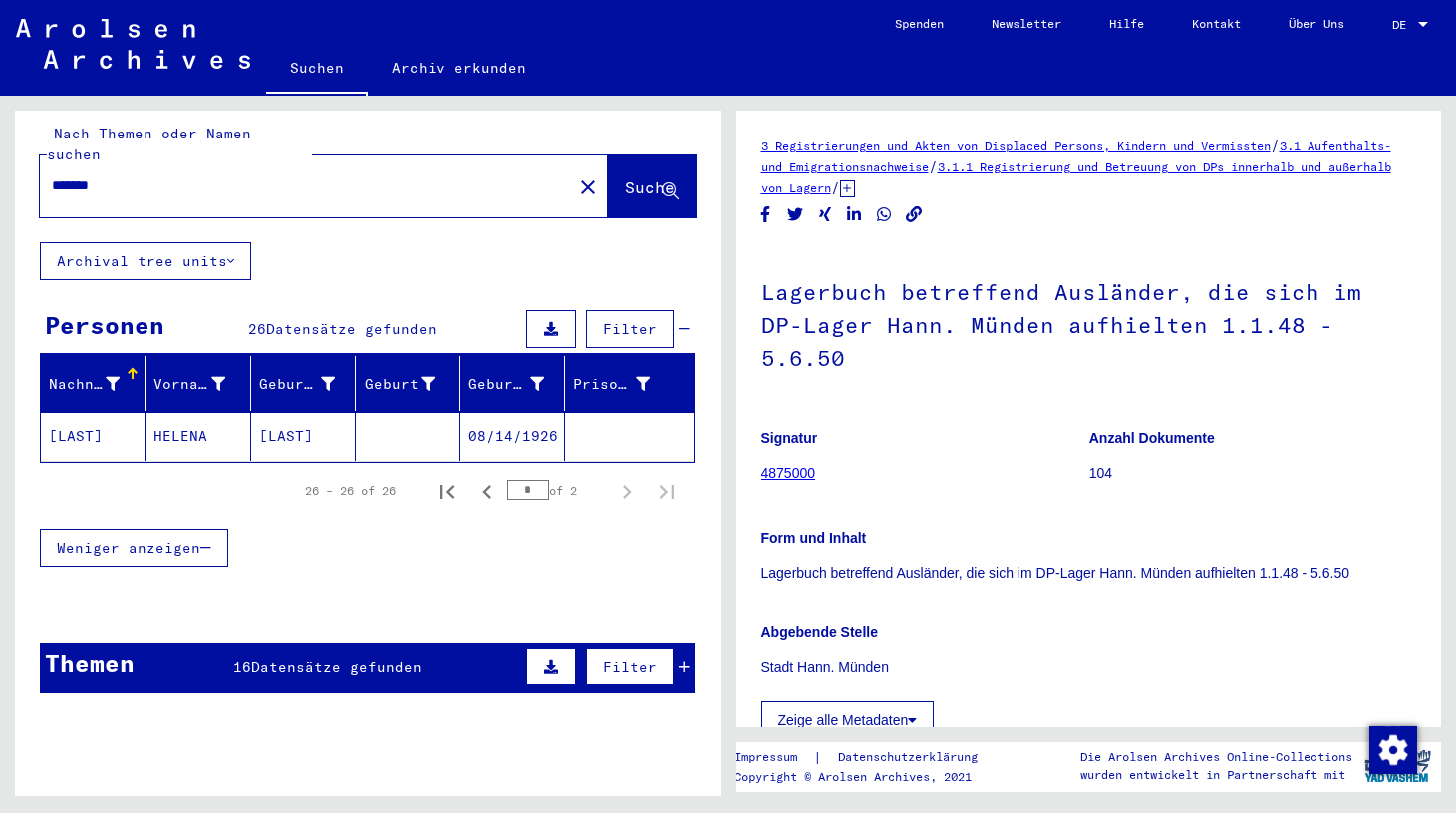 scroll, scrollTop: 0, scrollLeft: 0, axis: both 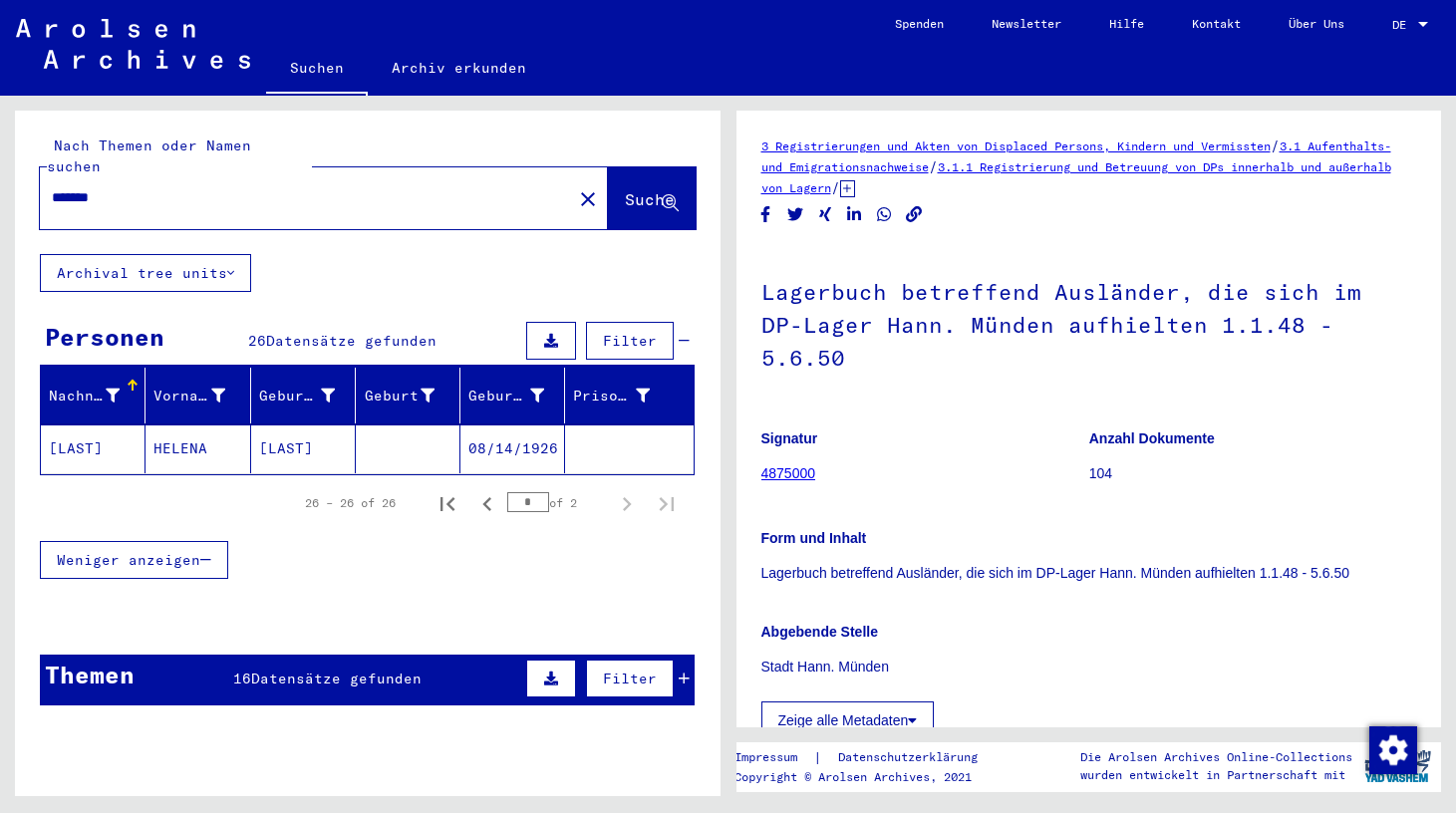 click on "[LAST]" 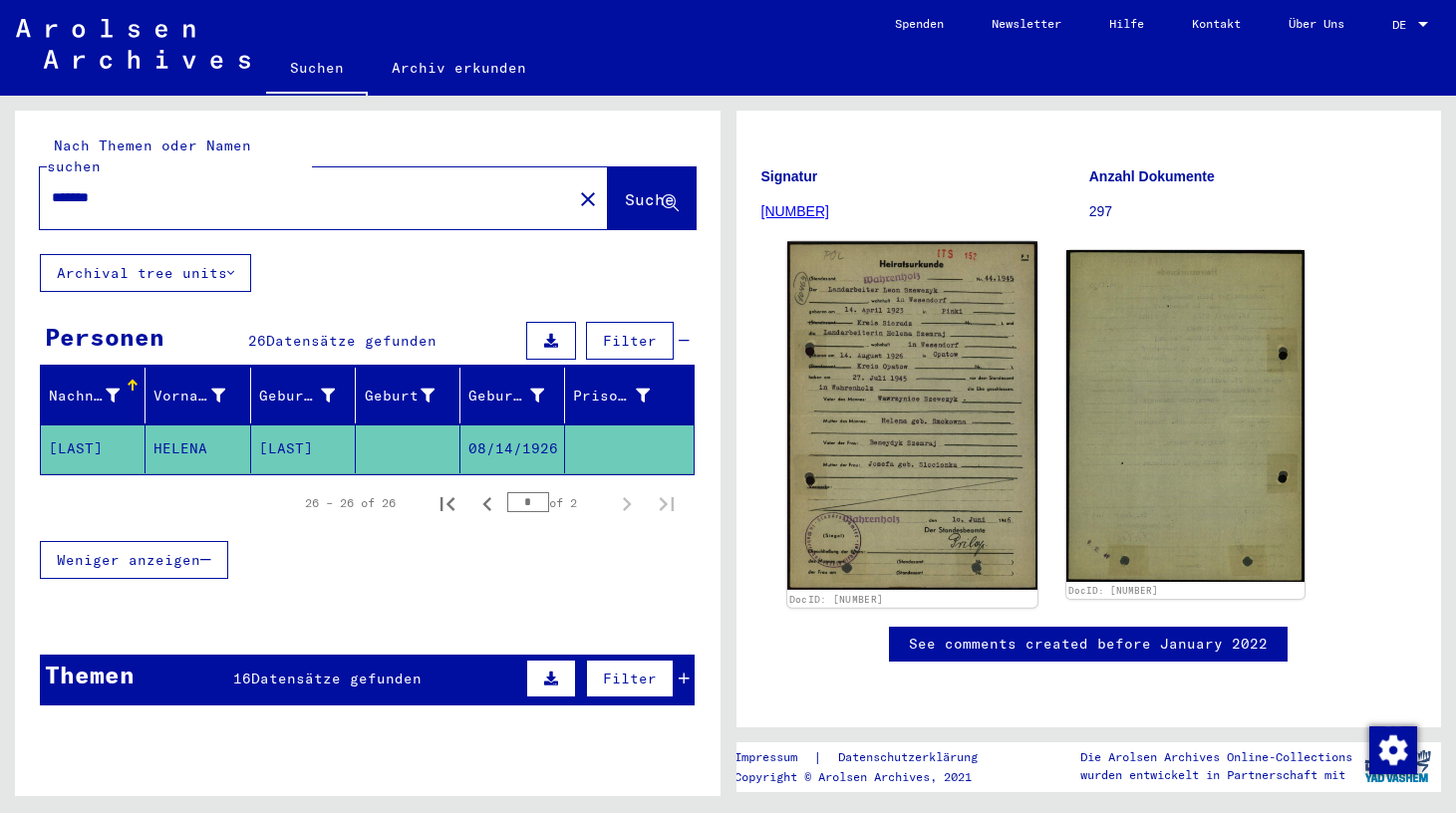 scroll, scrollTop: 356, scrollLeft: 0, axis: vertical 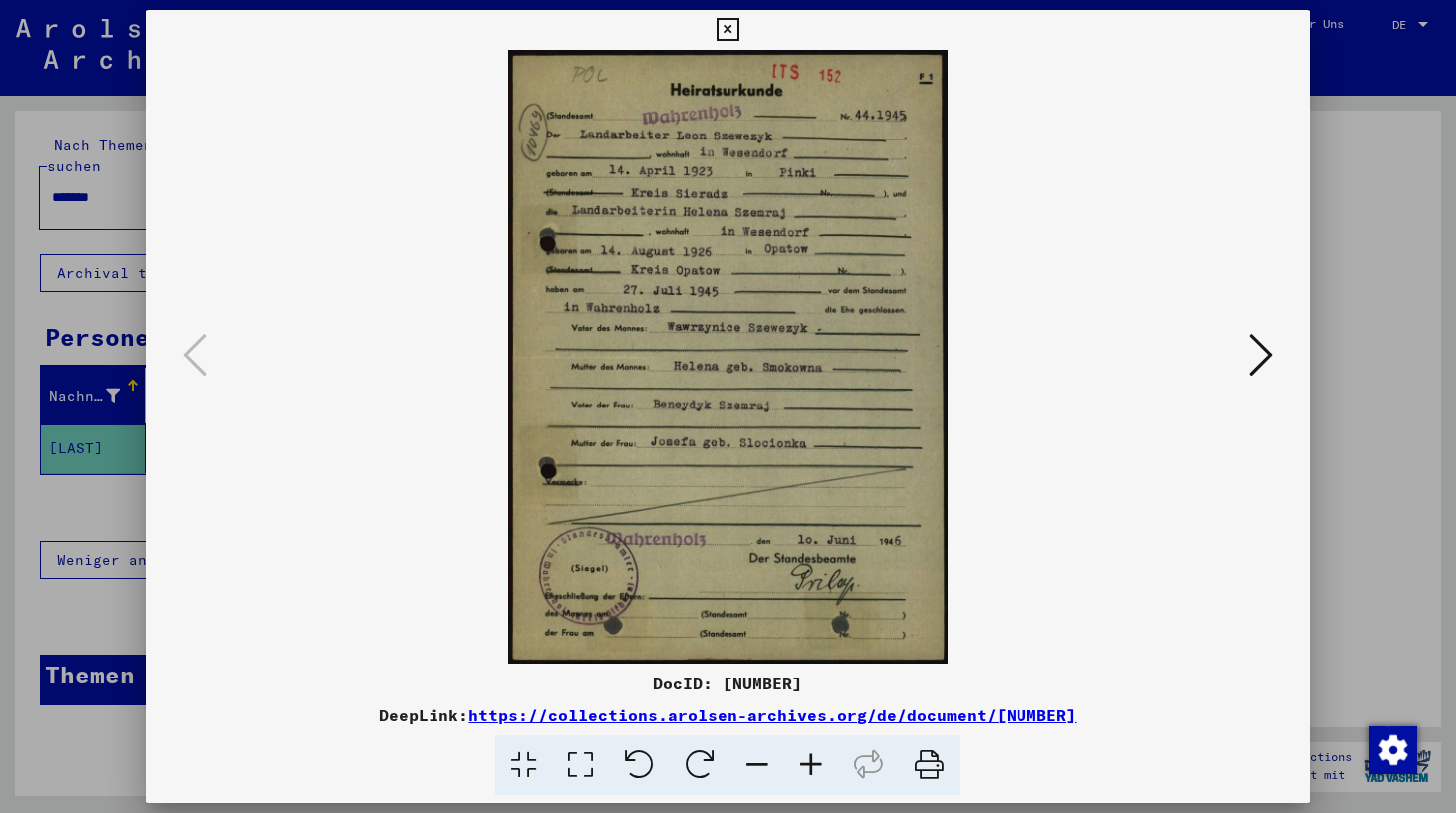 click at bounding box center [811, 765] 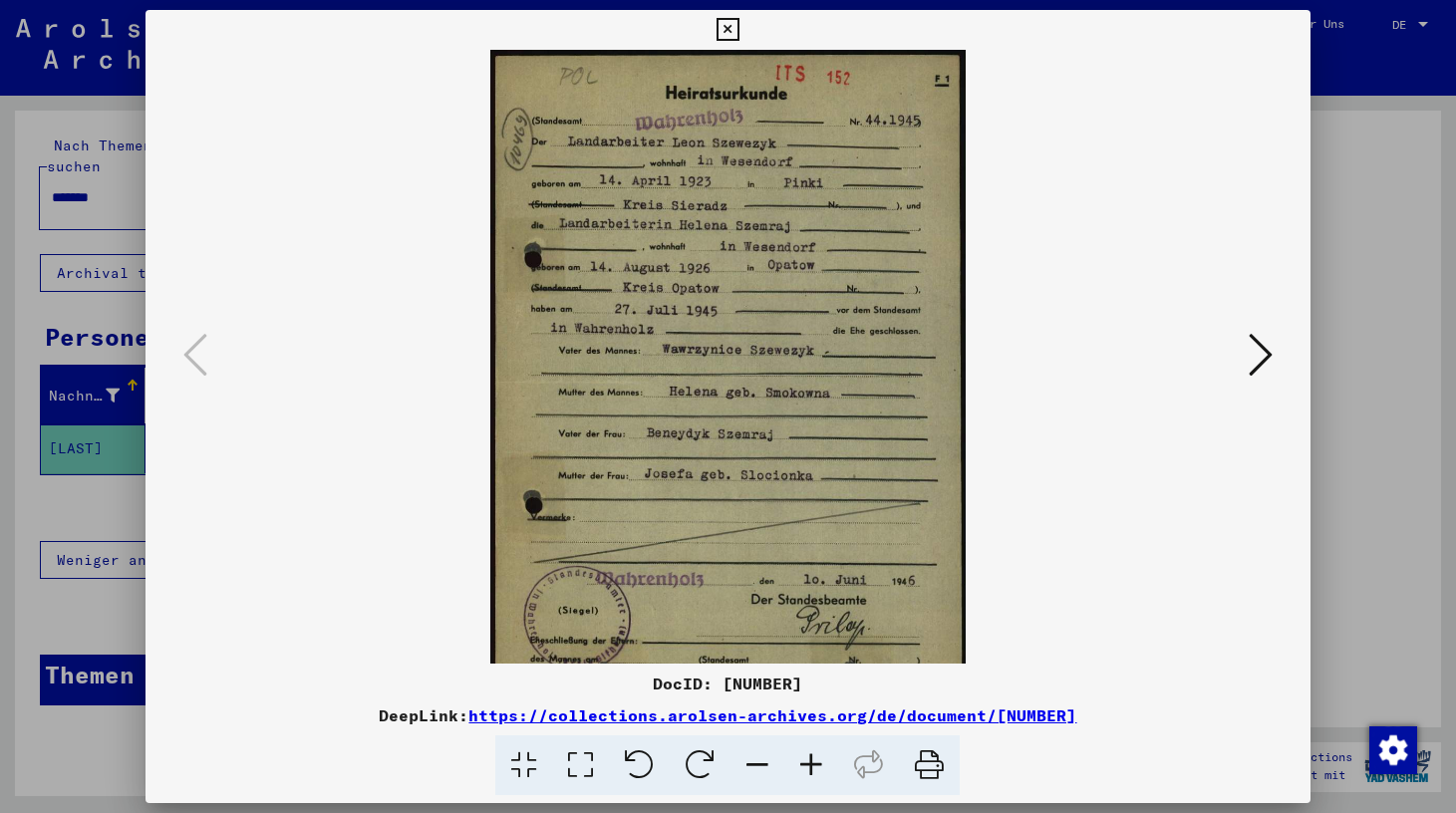 click at bounding box center (811, 765) 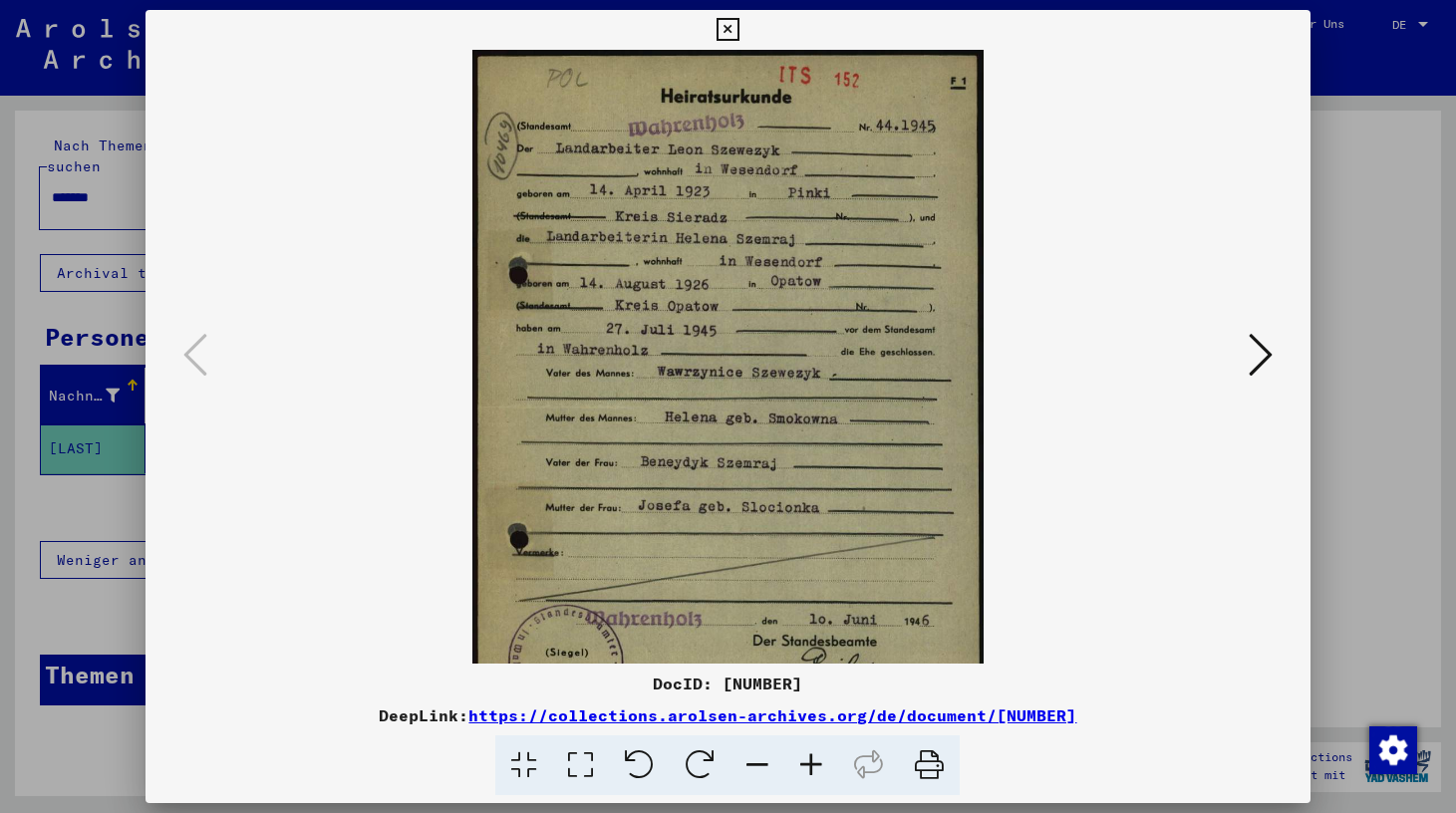 click at bounding box center (811, 765) 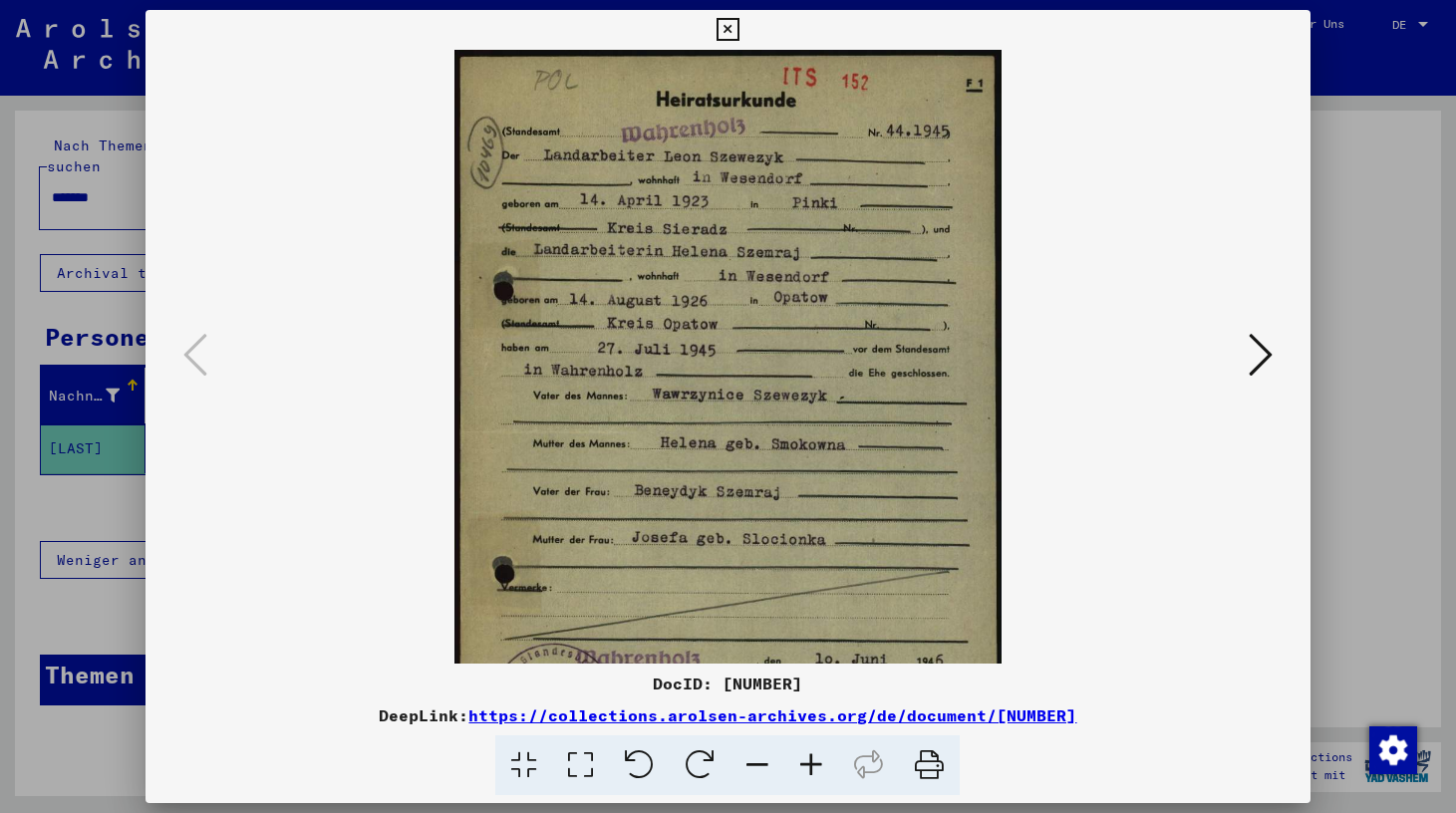 click at bounding box center (811, 765) 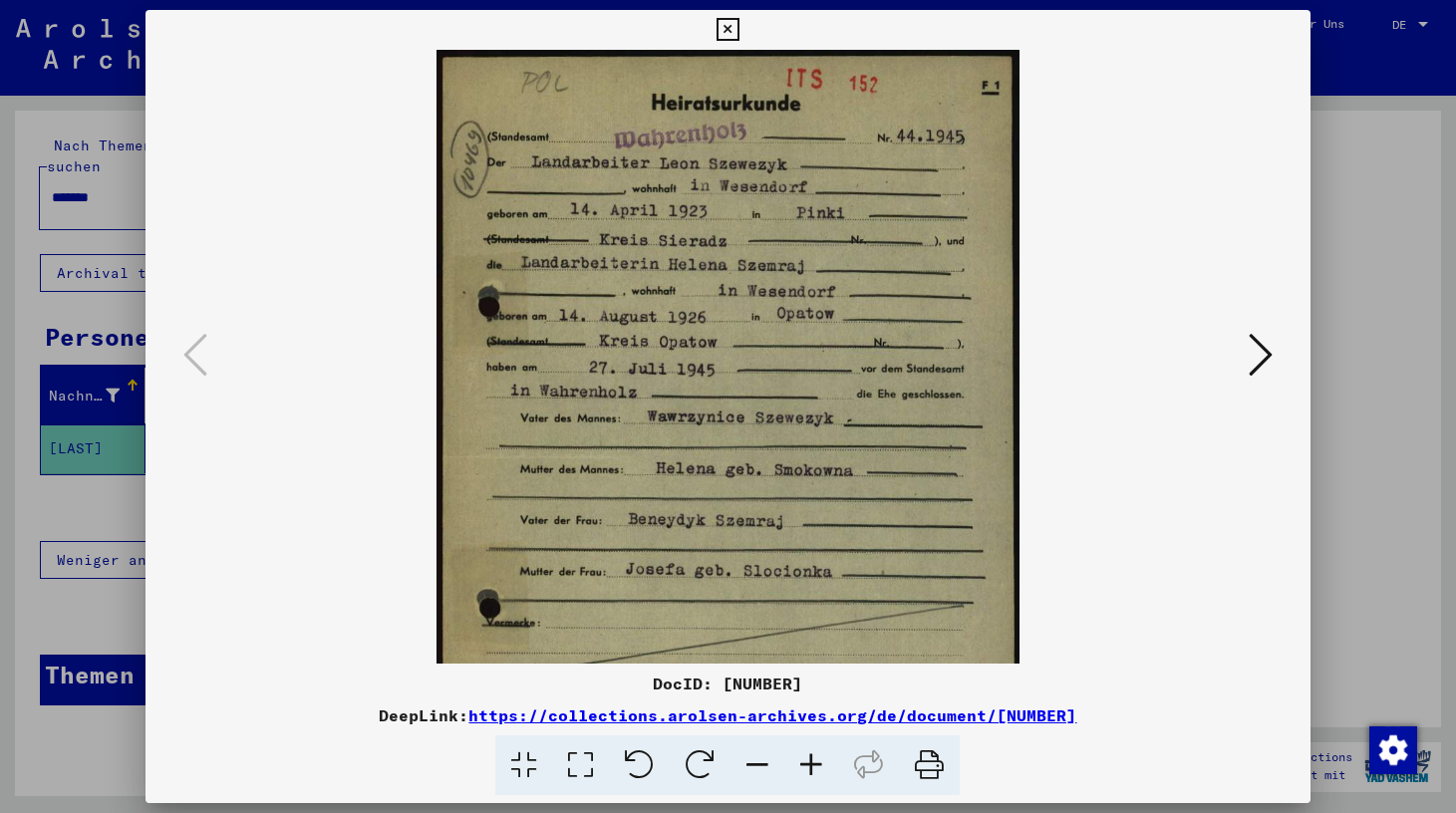 click at bounding box center [811, 765] 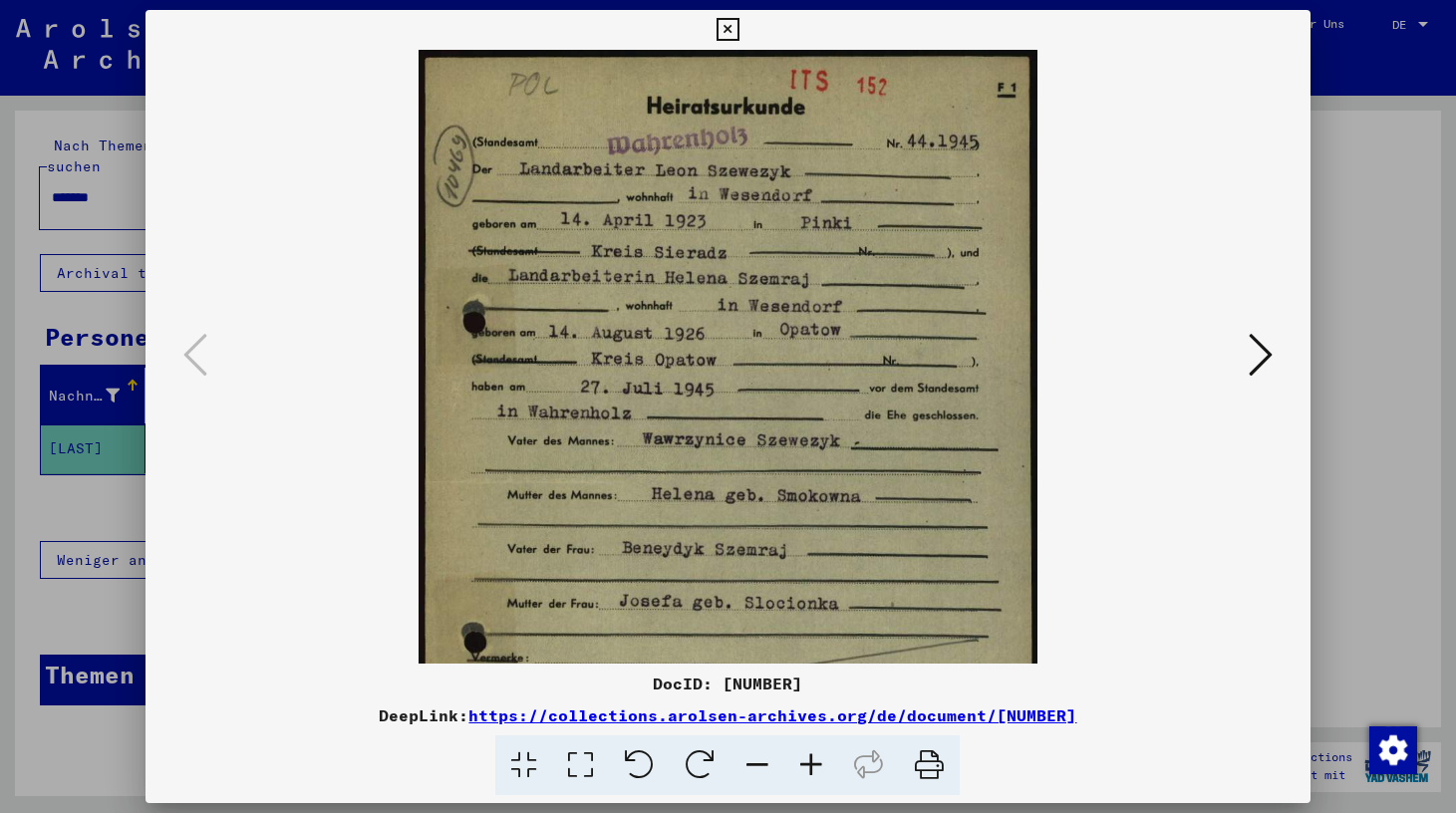click at bounding box center [811, 765] 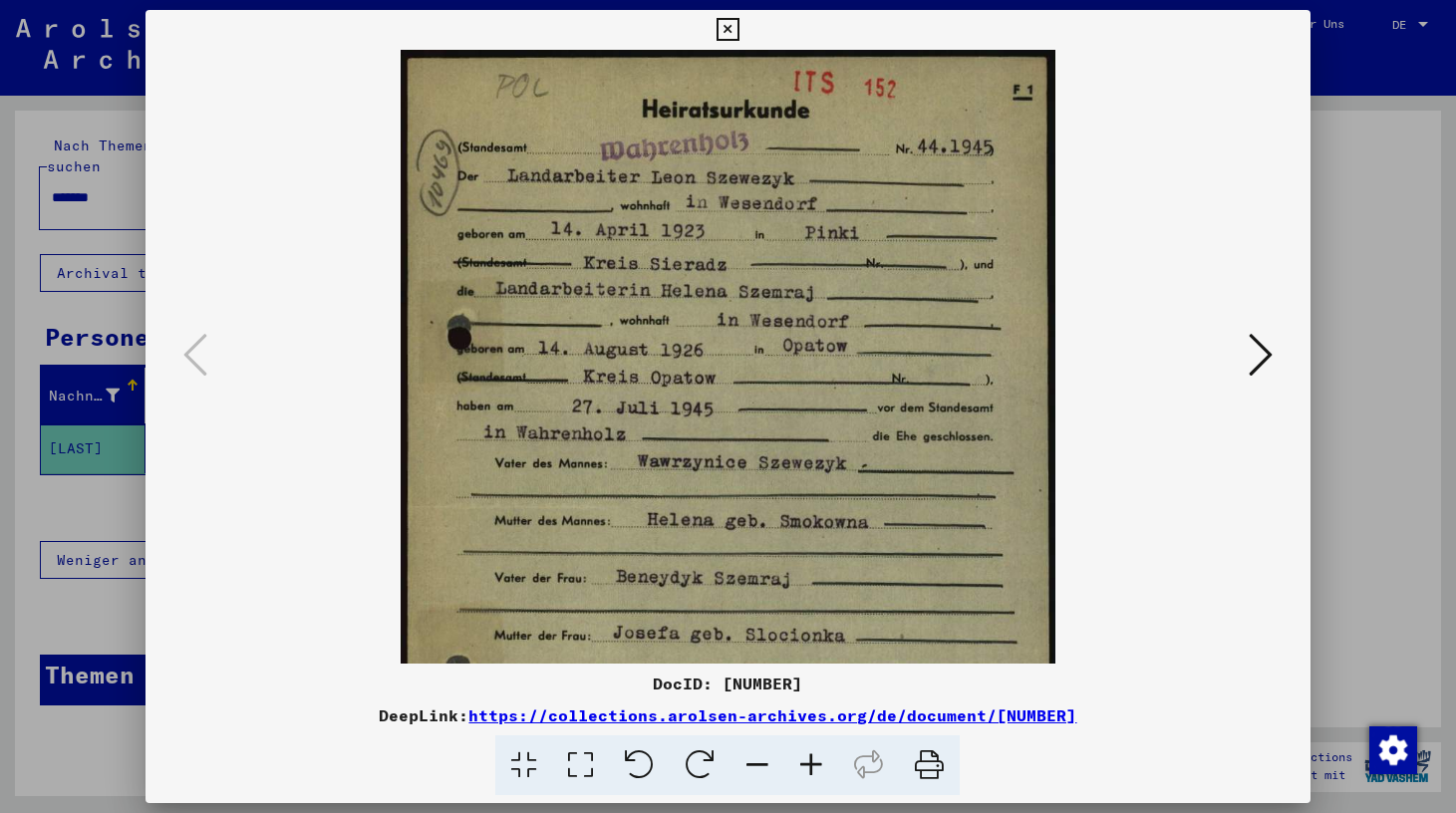 click at bounding box center [811, 765] 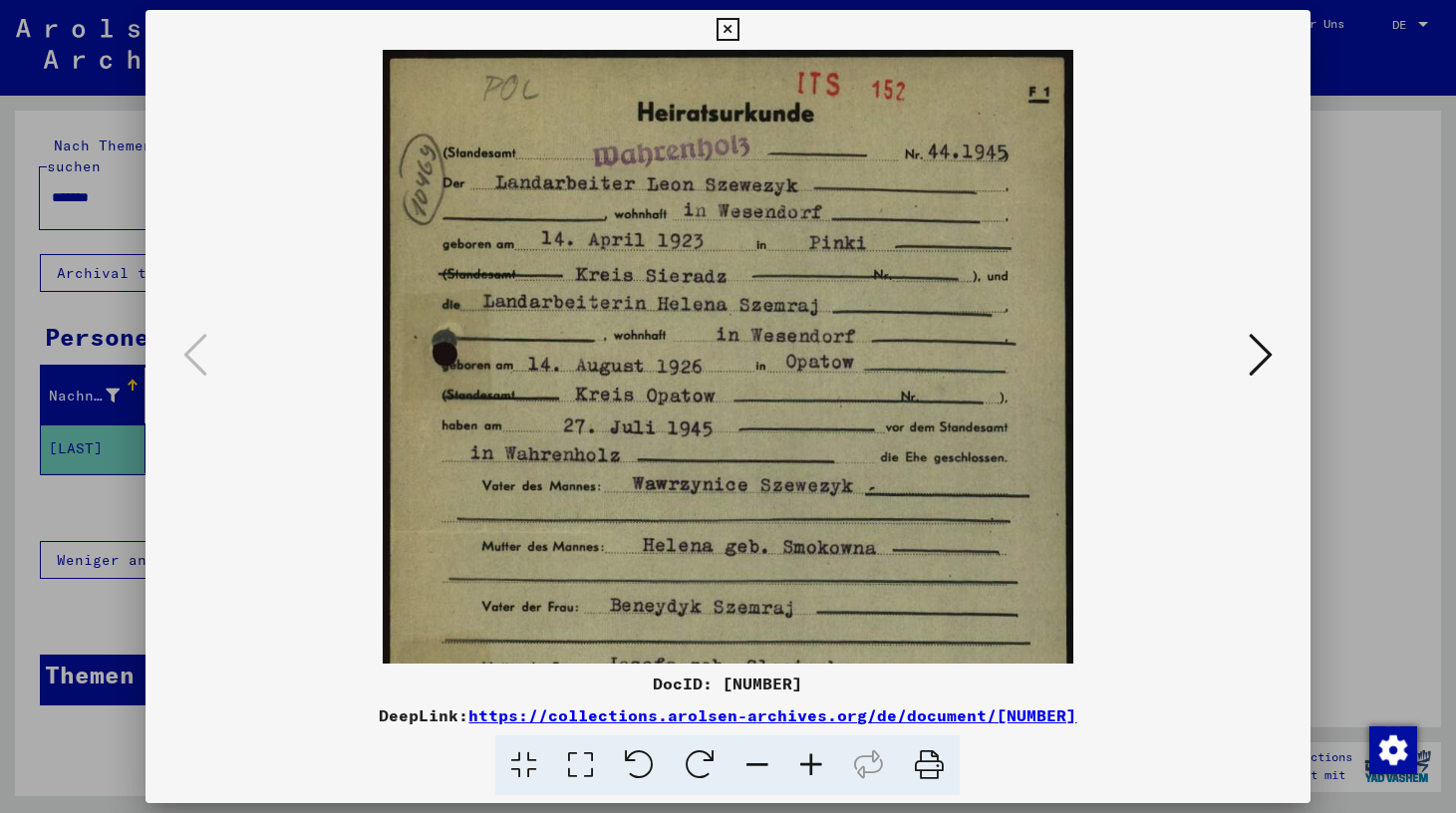click at bounding box center (811, 765) 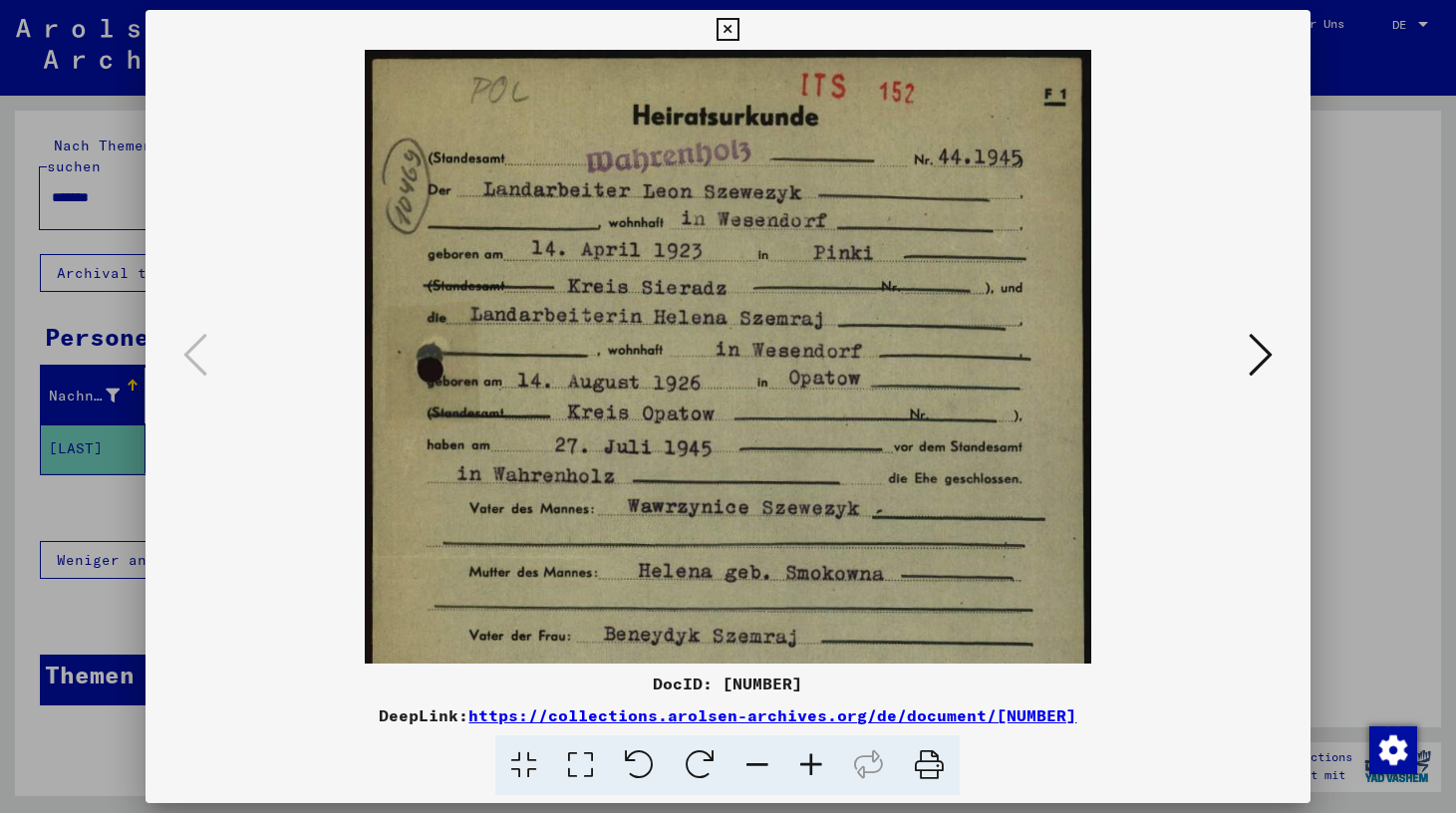click at bounding box center [728, 406] 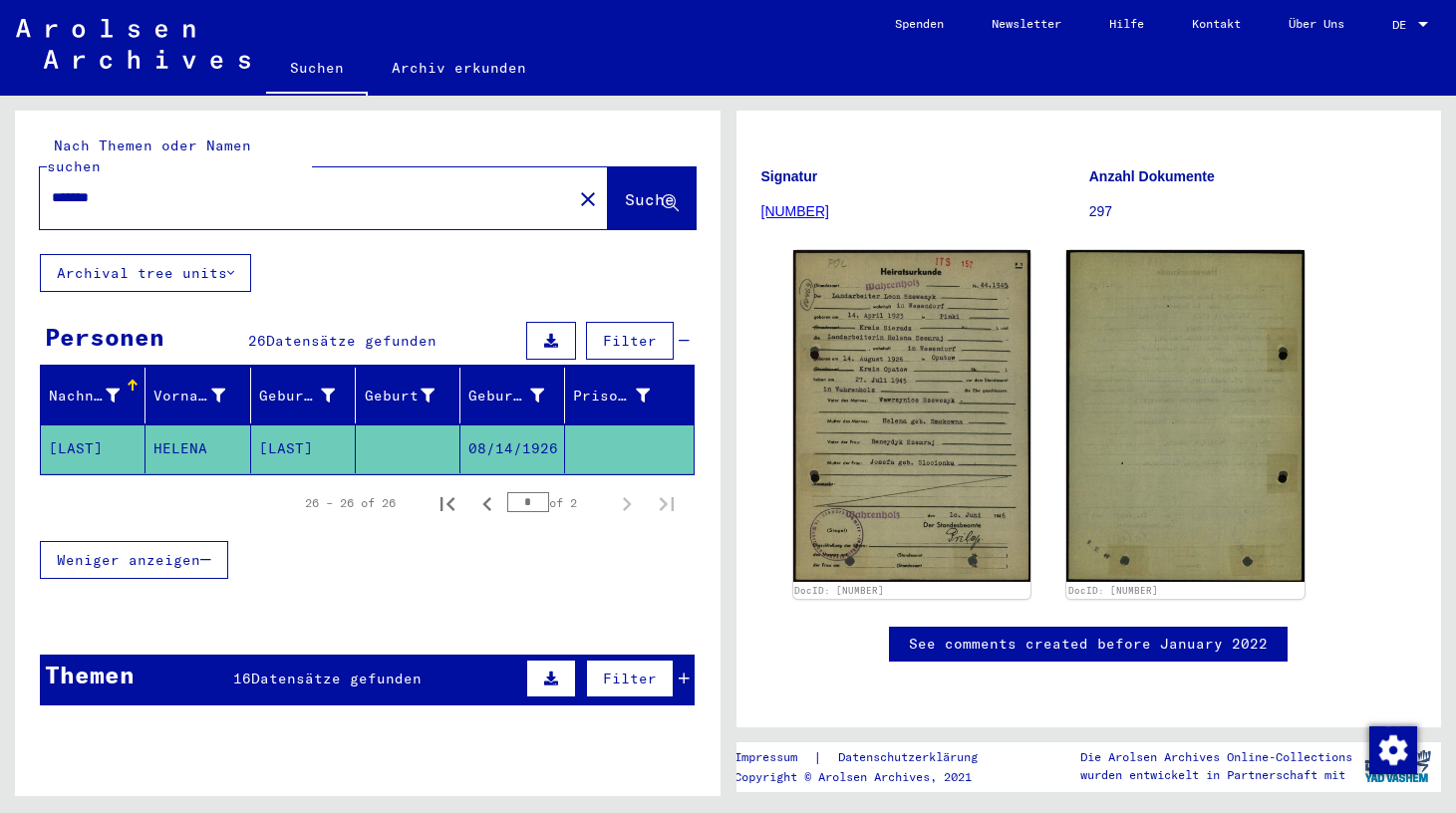 drag, startPoint x: 122, startPoint y: 169, endPoint x: 27, endPoint y: 166, distance: 95.047357 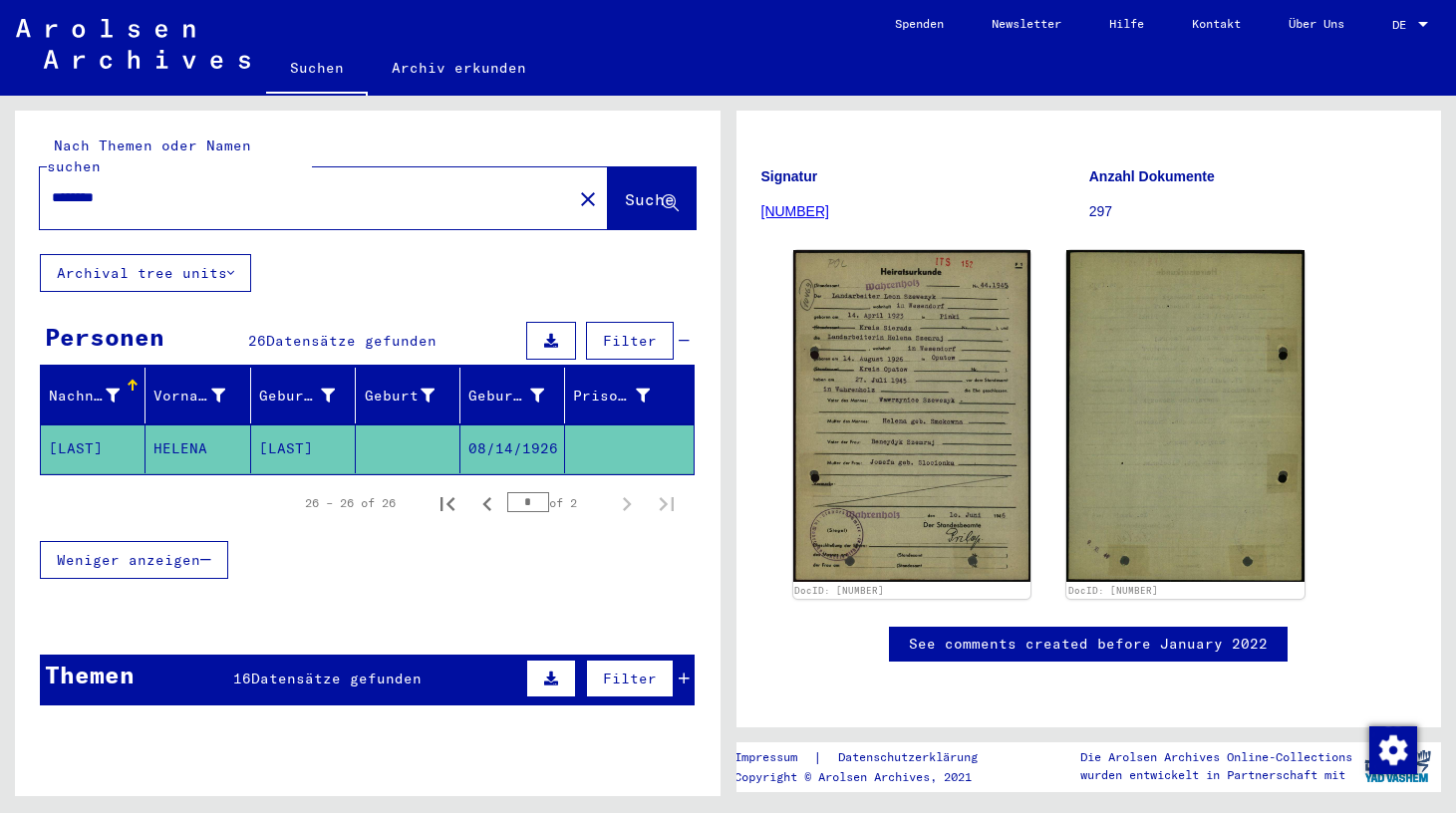scroll, scrollTop: 0, scrollLeft: 0, axis: both 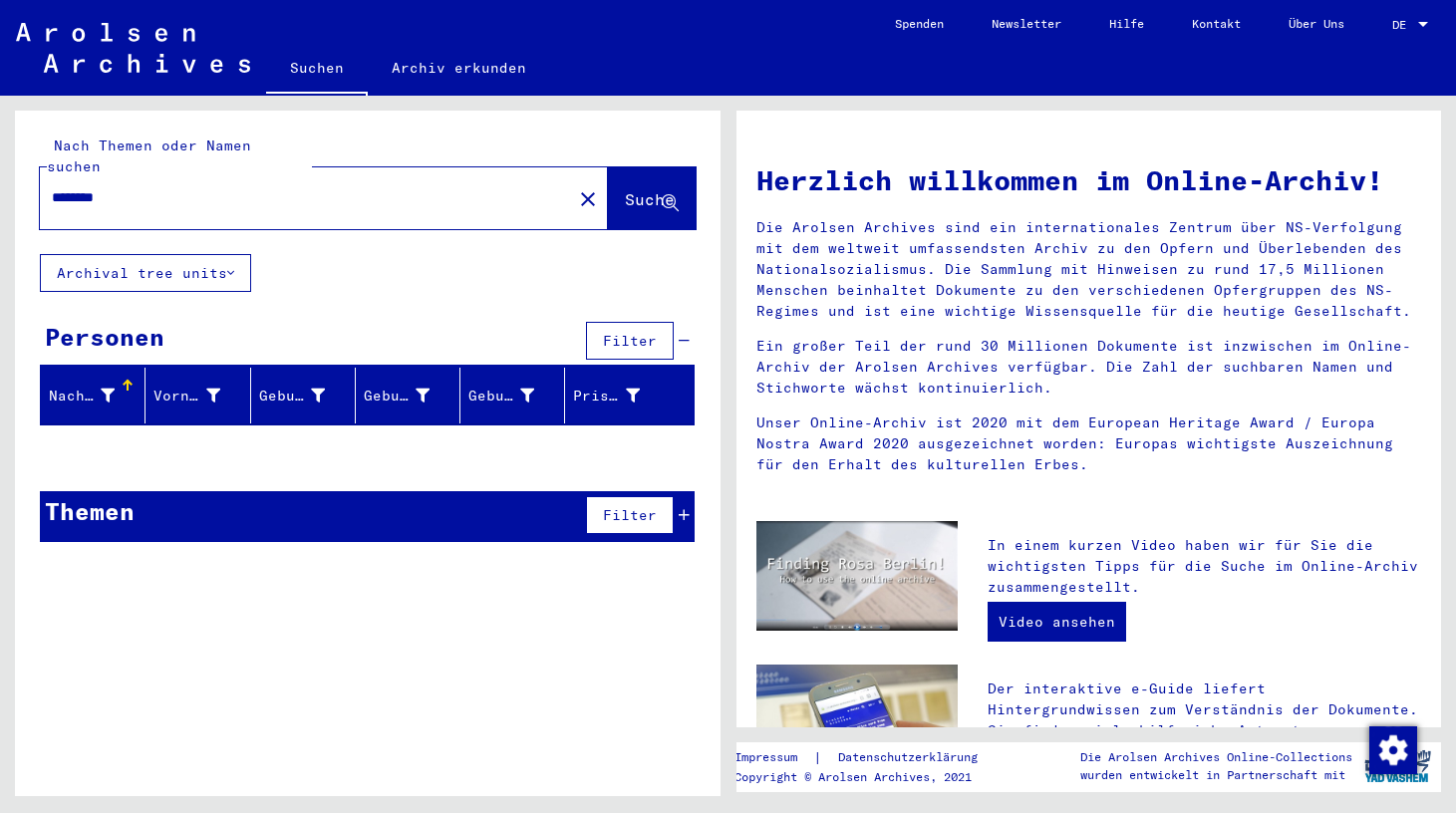 click on "Nach Themen oder Namen suchen ******** close  Suche     Archival tree units  Personen  Filter   Nachname   Vorname   Geburtsname   Geburt‏   Geburtsdatum   Prisoner #  Signature Nachname Vorname Geburtsname Geburt‏ Geburtsdatum Prisoner # Vater (Adoptivvater) Mutter (Adoptivmutter) Religion Nationalität Beruf Haftstätte Sterbedatum Letzter Wohnort Letzter Wohnort (Land) Haftstätte Letzter Wohnort (Provinz) Letzter Wohnort (Ort) Letzter Wohnort (Stadtteil) Letzter Wohnort (Straße) Letzter Wohnort (Hausnummer) Signature Nachname Vorname Geburtsname Geburt‏ Geburtsdatum Prisoner # Themen  Filter   Signature   Titel  Signatur Signature Titel hierarchy list" 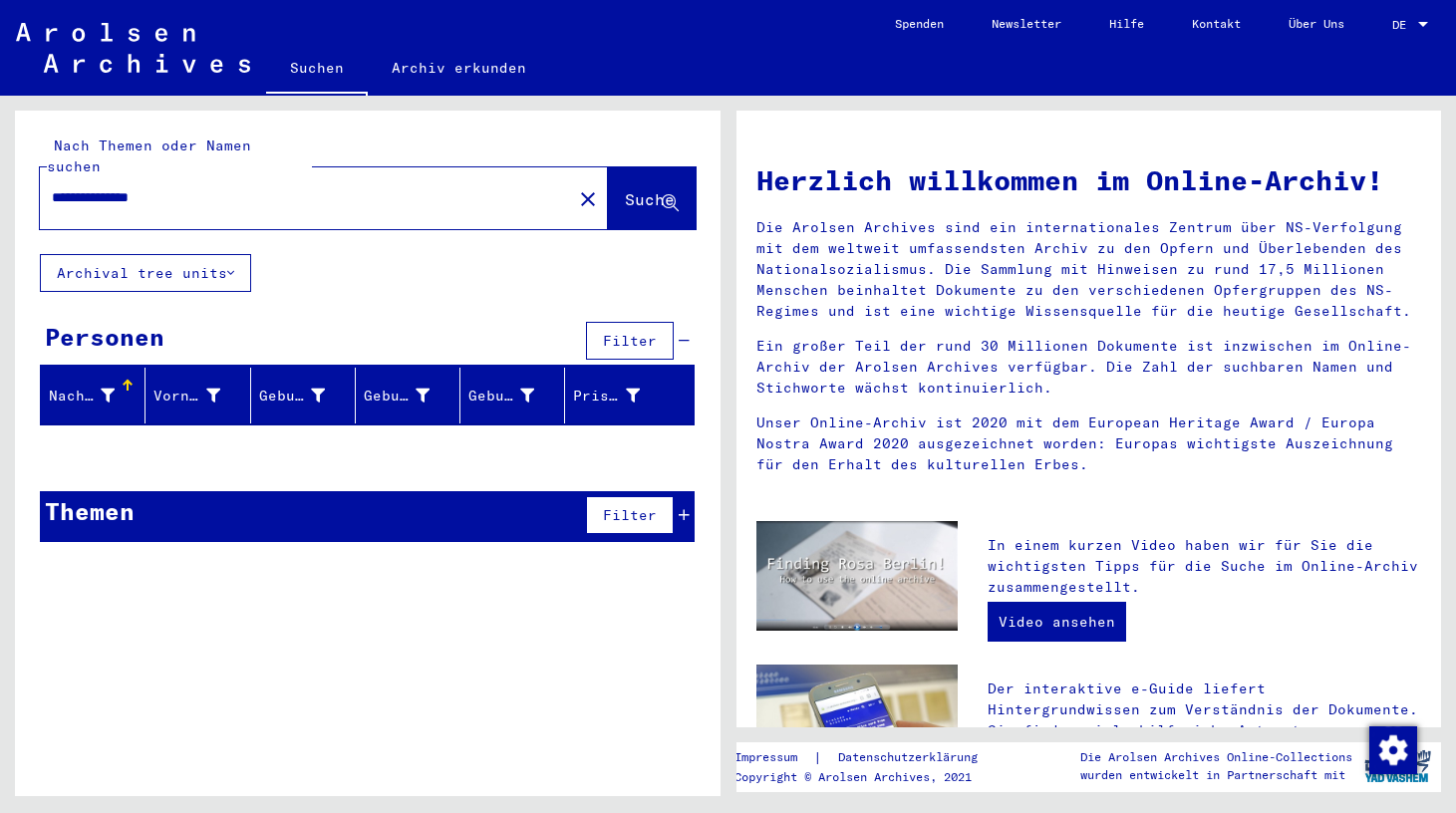 type on "**********" 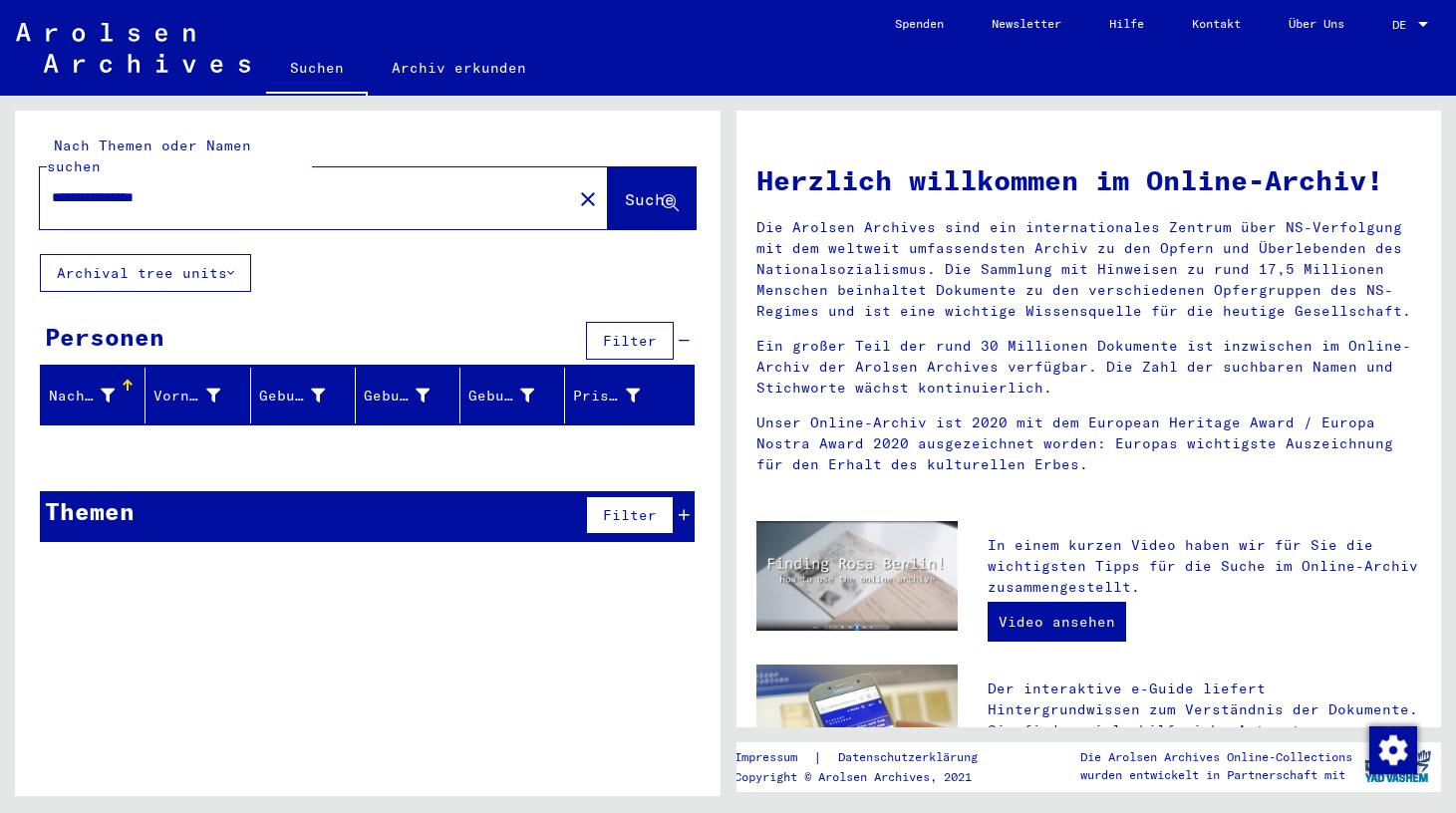 drag, startPoint x: 208, startPoint y: 182, endPoint x: -7, endPoint y: 179, distance: 215.02093 